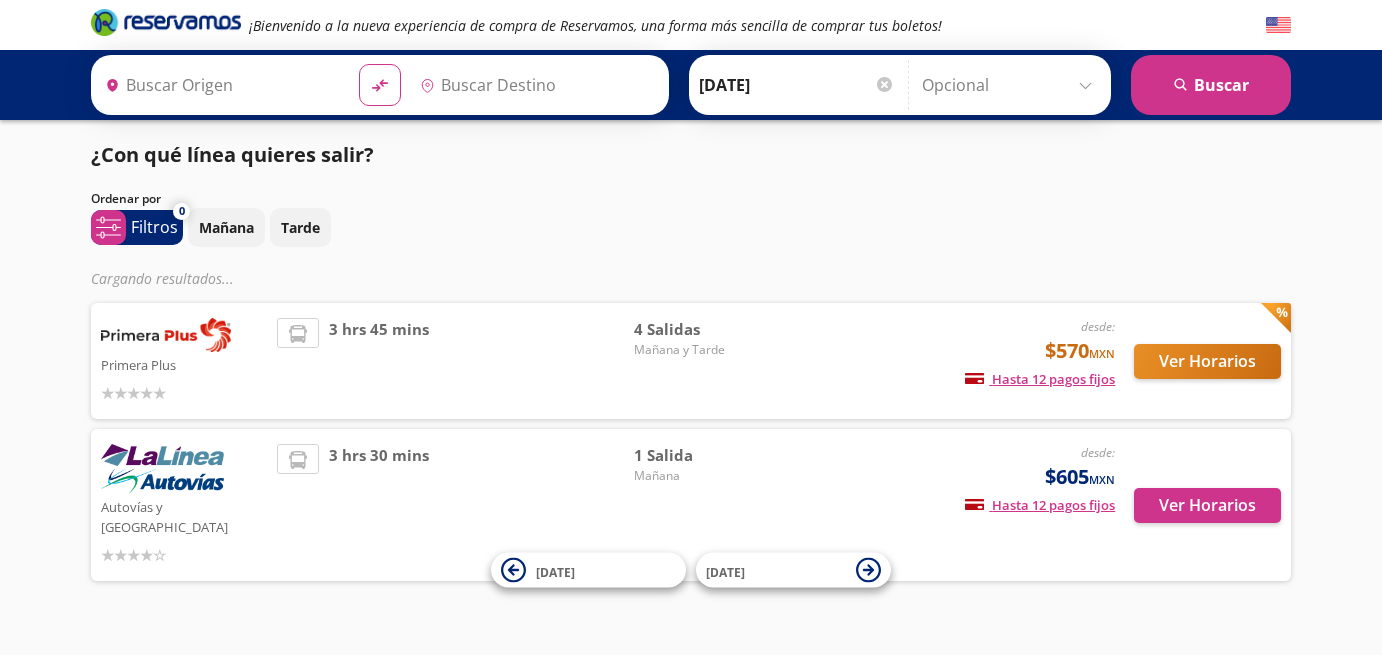 type on "[GEOGRAPHIC_DATA], [GEOGRAPHIC_DATA]" 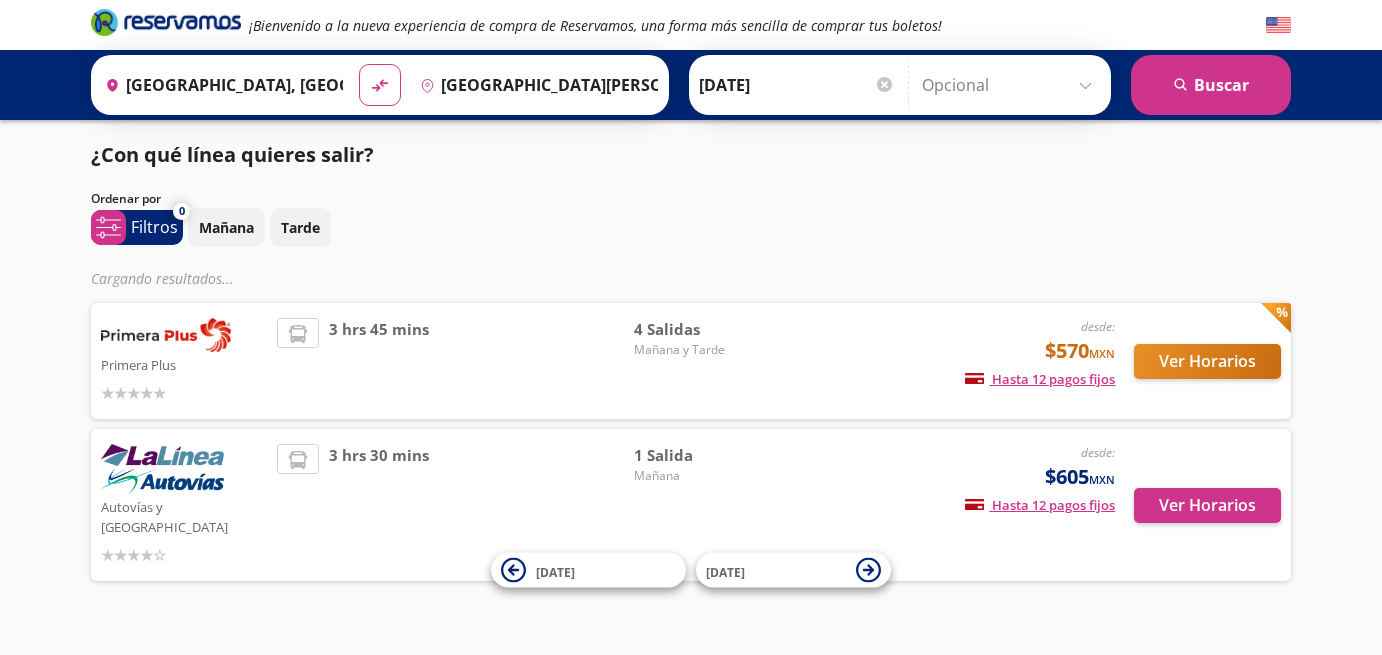 scroll, scrollTop: 0, scrollLeft: 0, axis: both 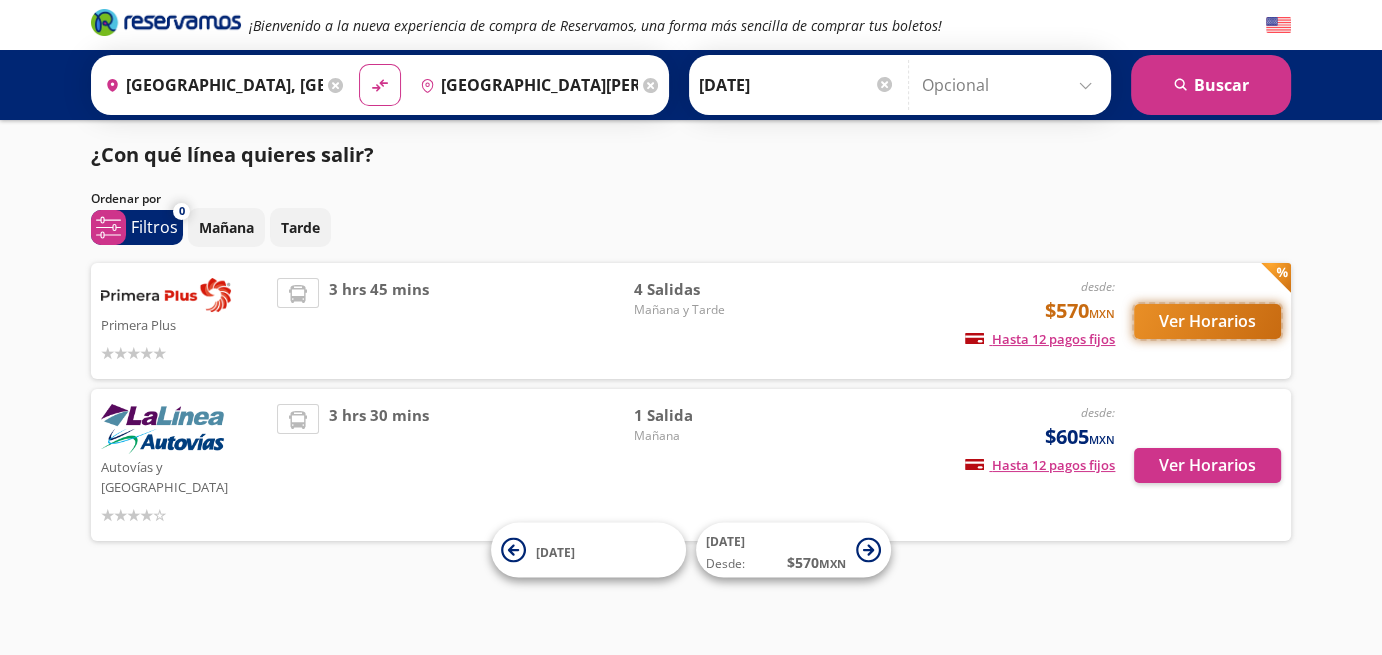 click on "Ver Horarios" at bounding box center (1207, 321) 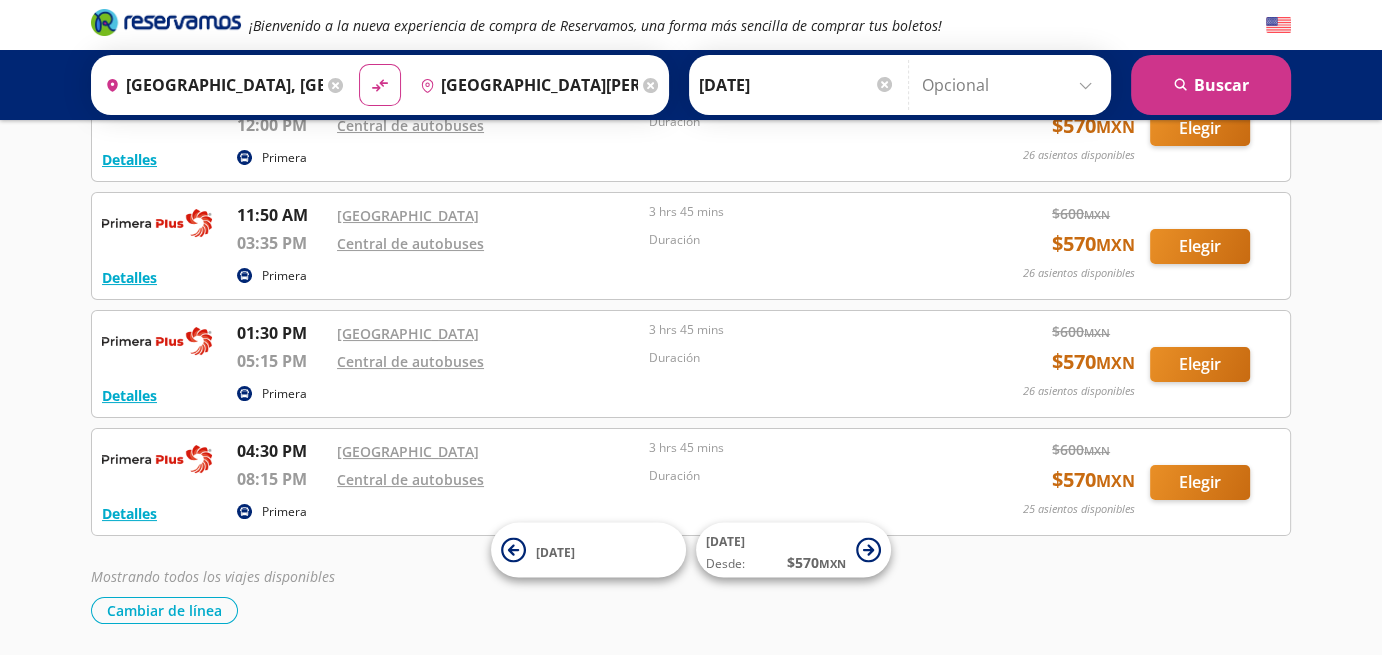 scroll, scrollTop: 200, scrollLeft: 0, axis: vertical 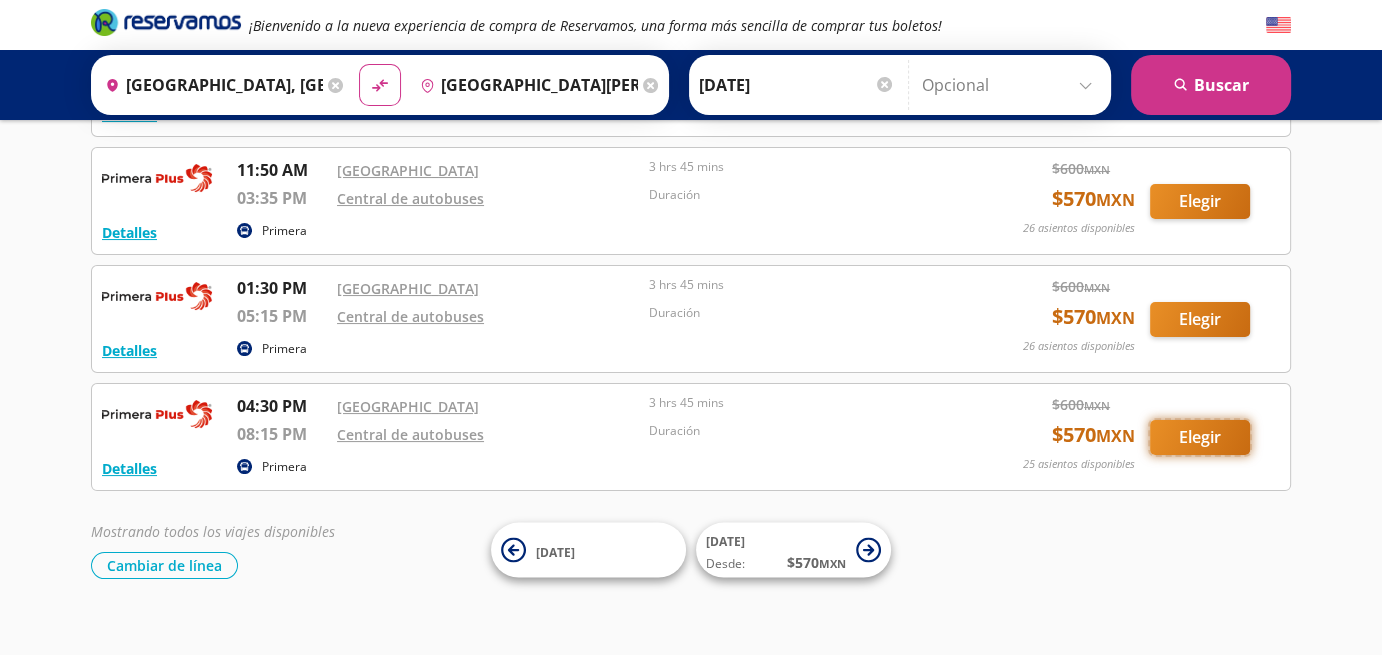 click on "Elegir" at bounding box center (1200, 437) 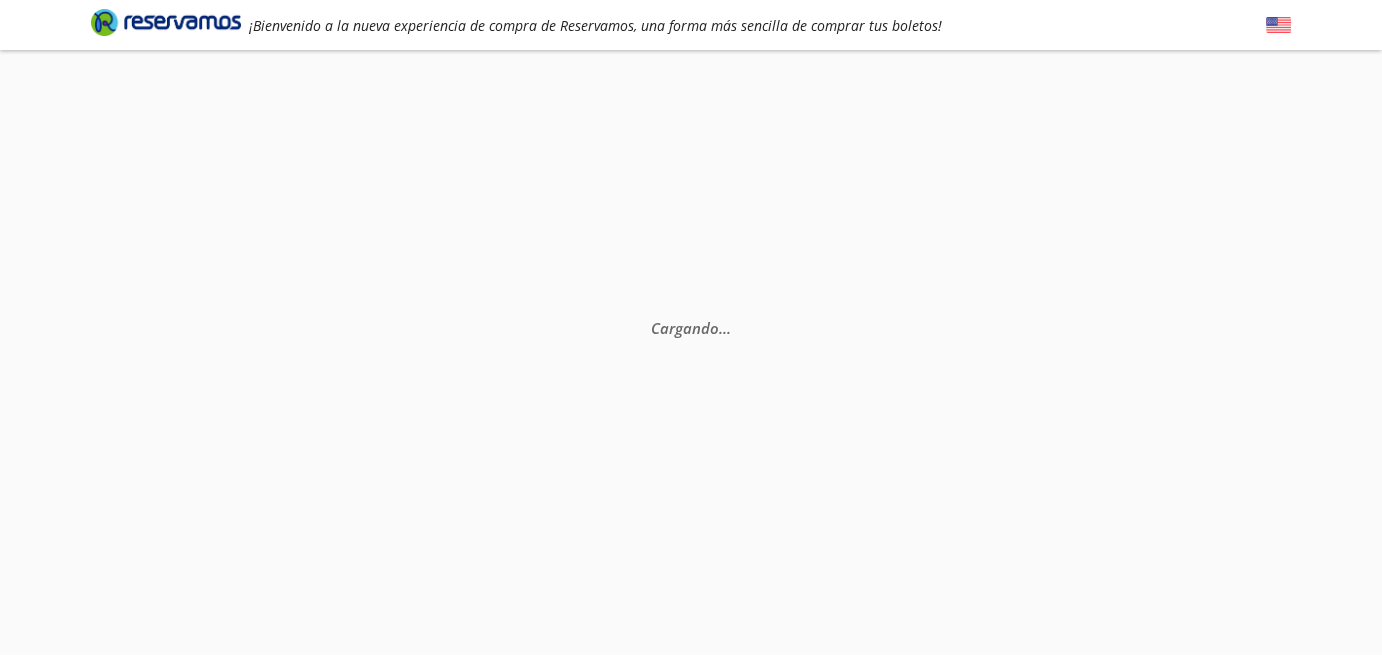 scroll, scrollTop: 0, scrollLeft: 0, axis: both 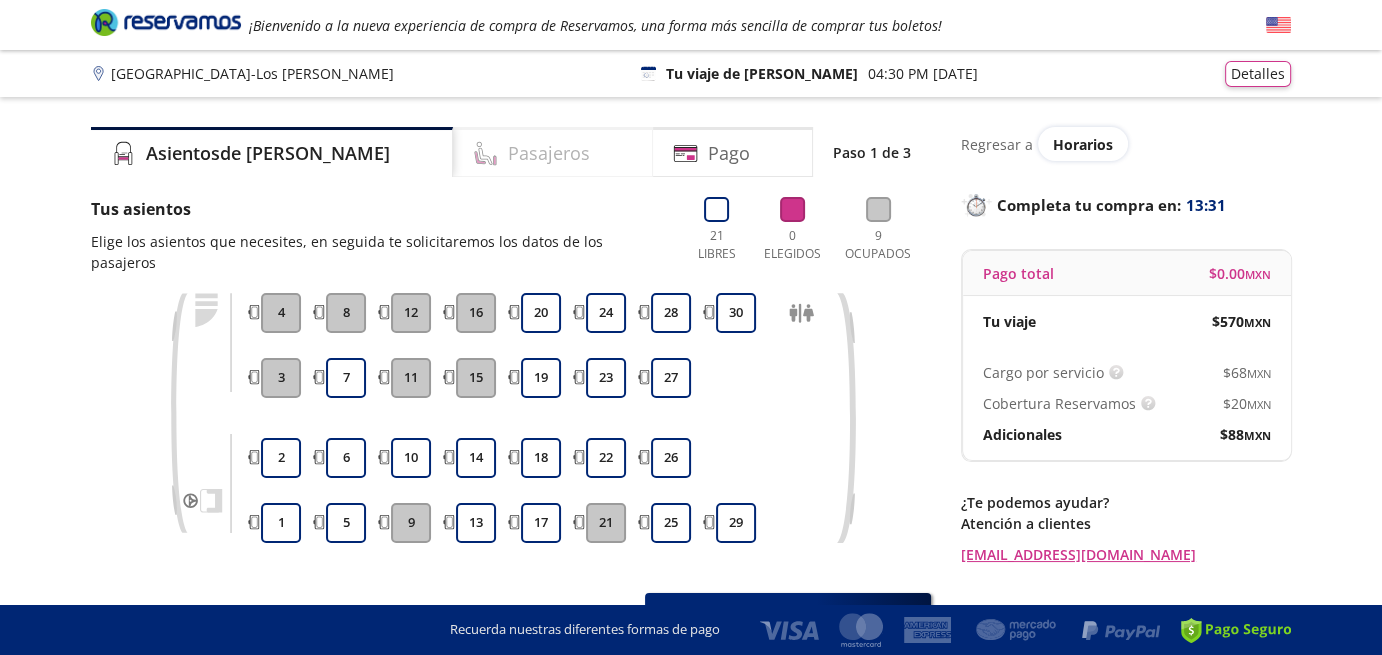 click on "Pasajeros" at bounding box center (549, 153) 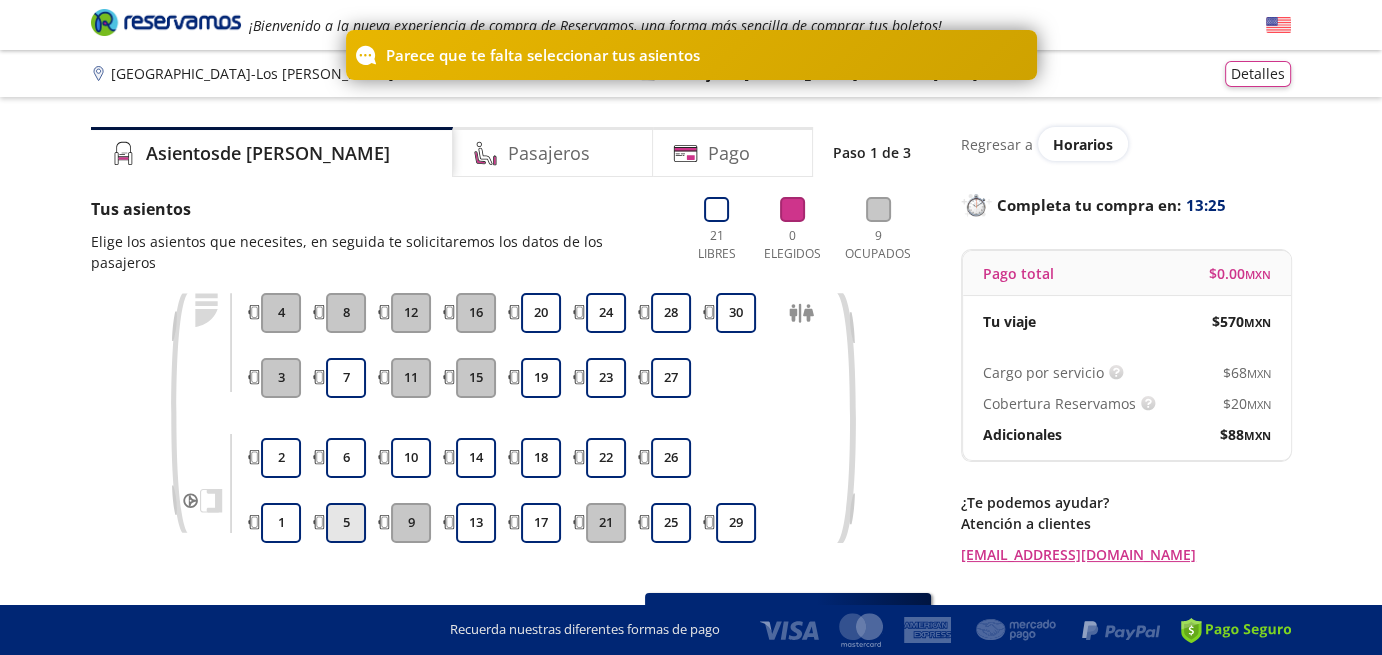 click on "5" at bounding box center (346, 523) 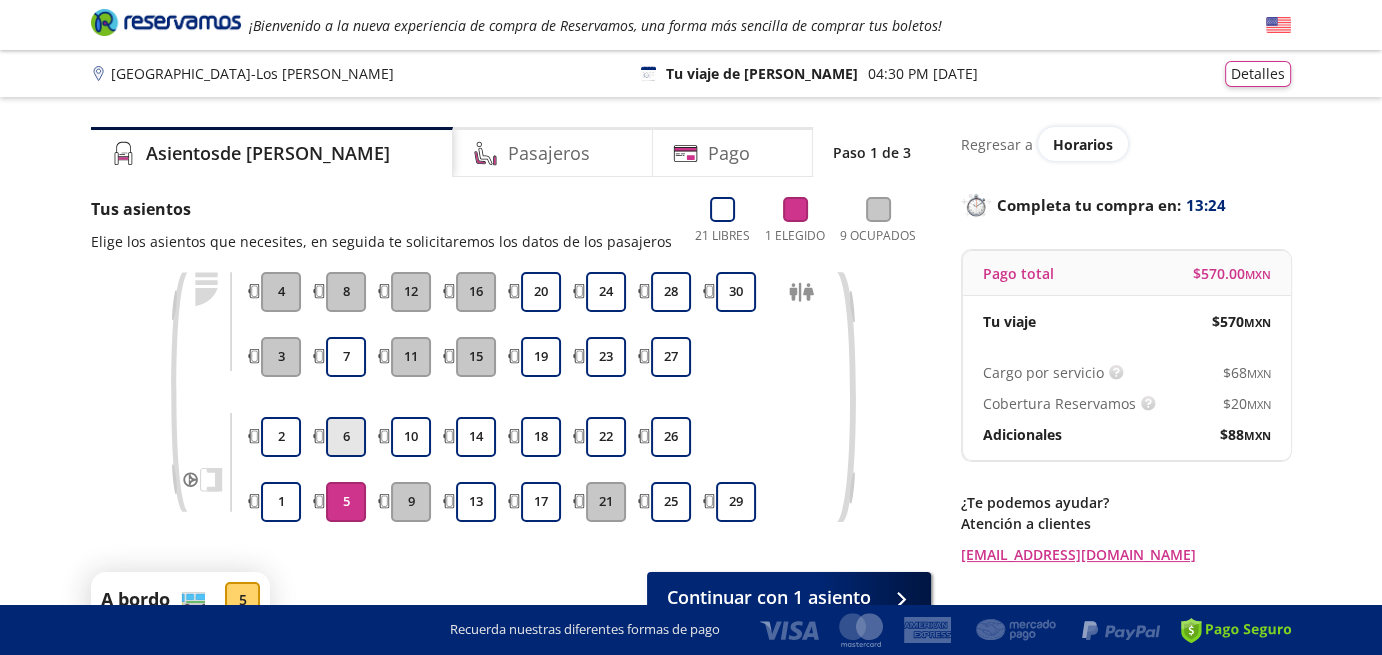 click on "6" at bounding box center [346, 437] 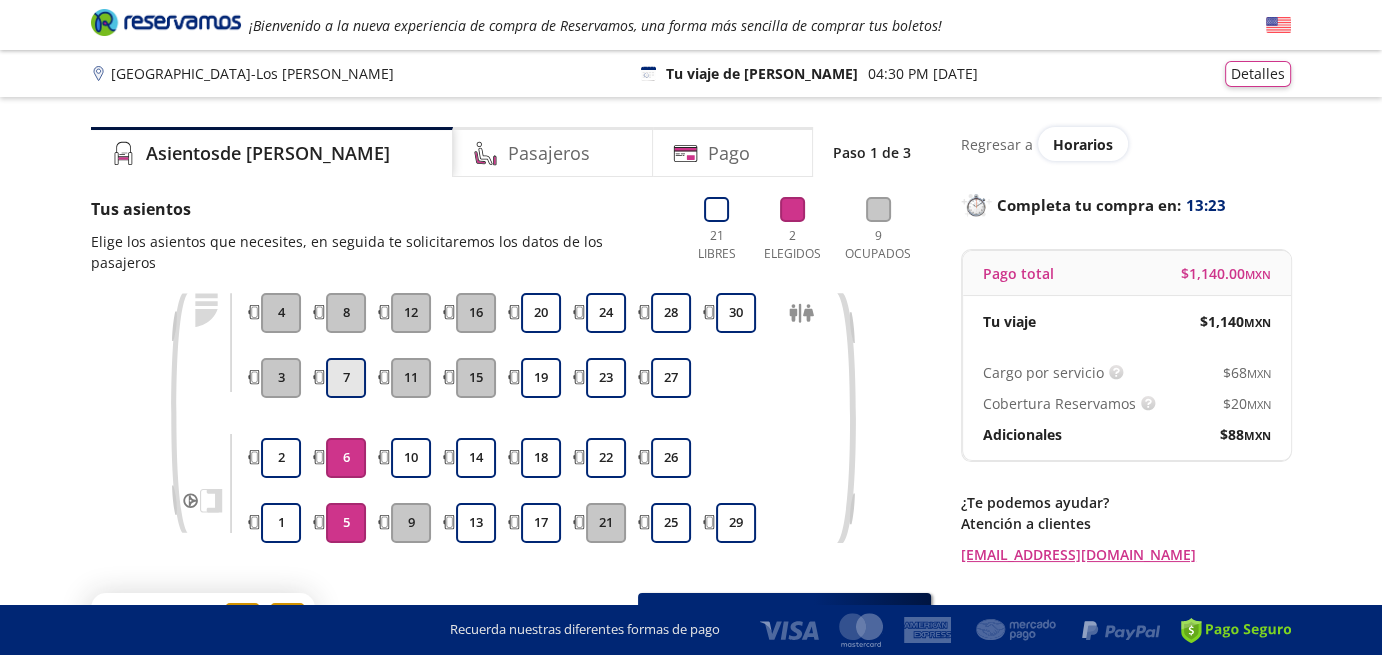 click on "7" at bounding box center (346, 378) 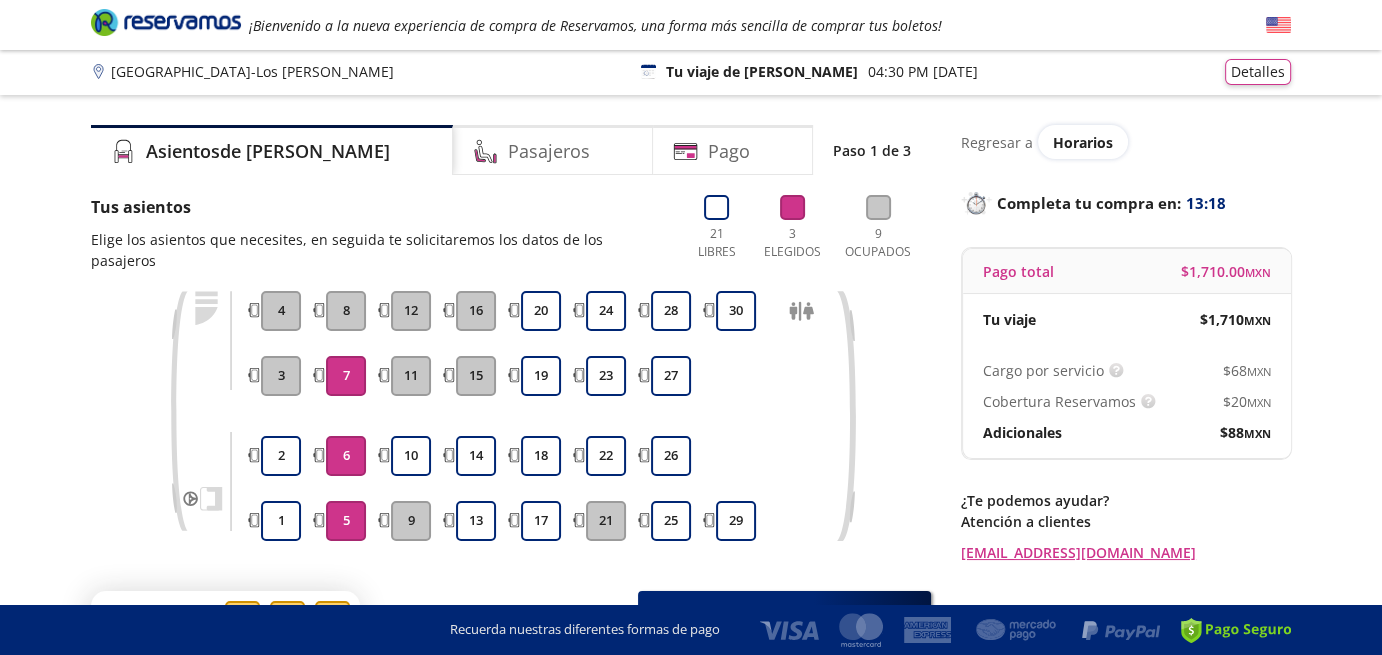 scroll, scrollTop: 0, scrollLeft: 0, axis: both 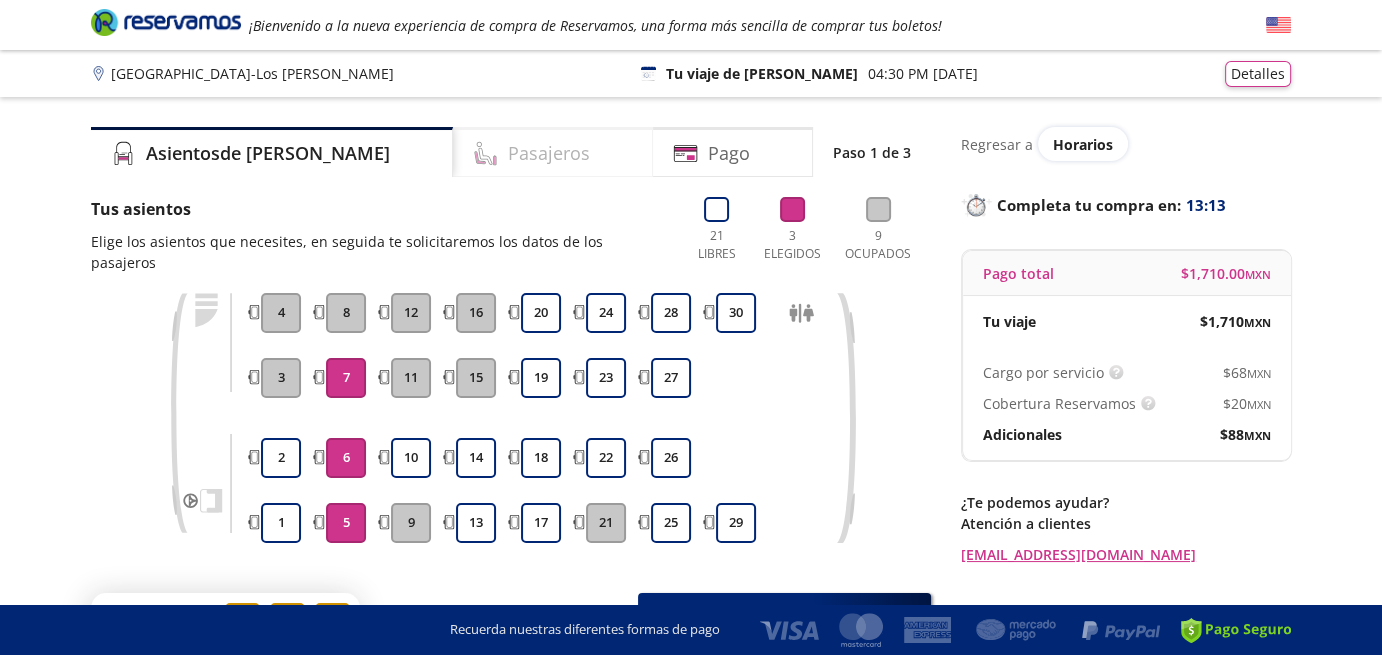 click on "Pasajeros" at bounding box center (553, 152) 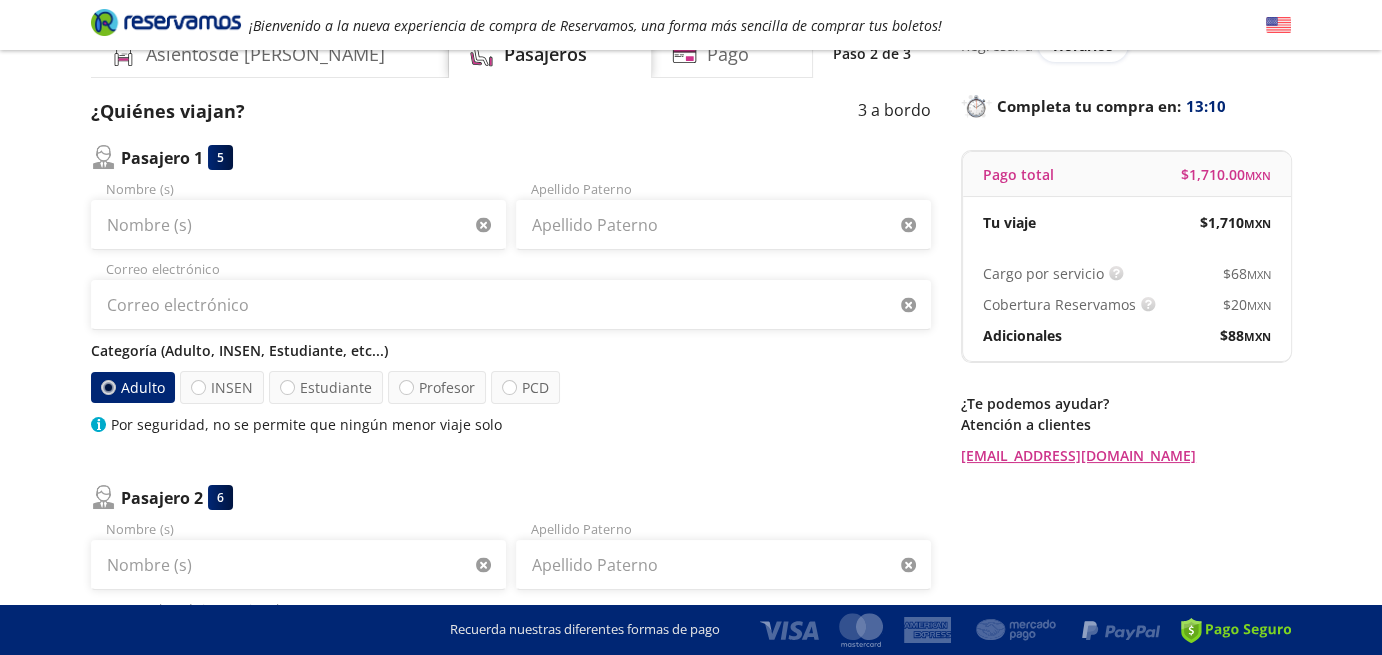 scroll, scrollTop: 100, scrollLeft: 0, axis: vertical 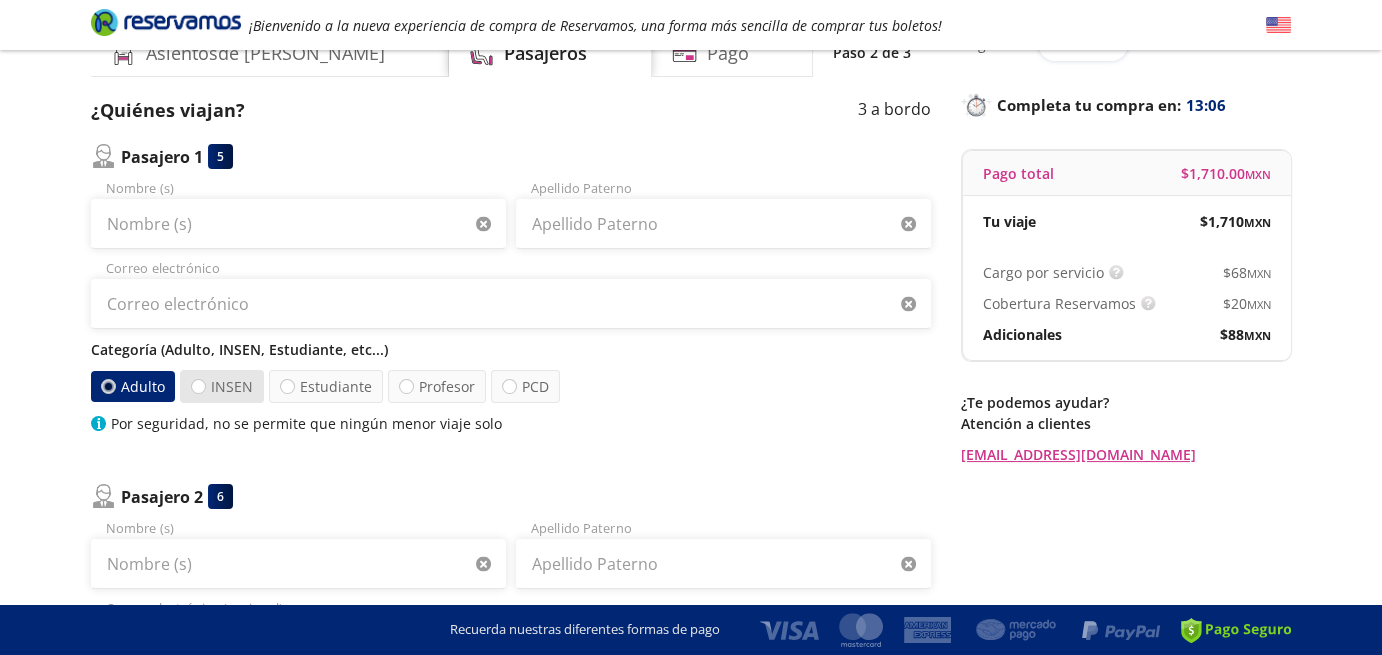 click on "INSEN" at bounding box center (222, 386) 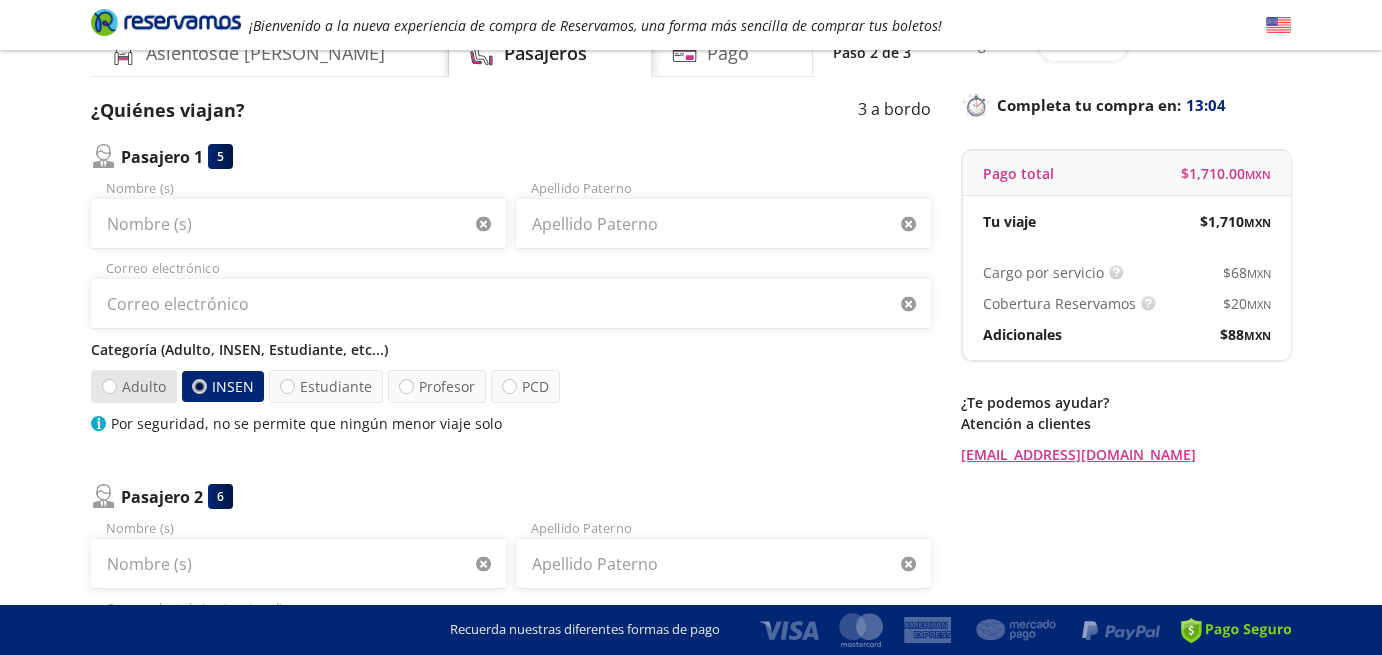 click on "Adulto" at bounding box center [134, 386] 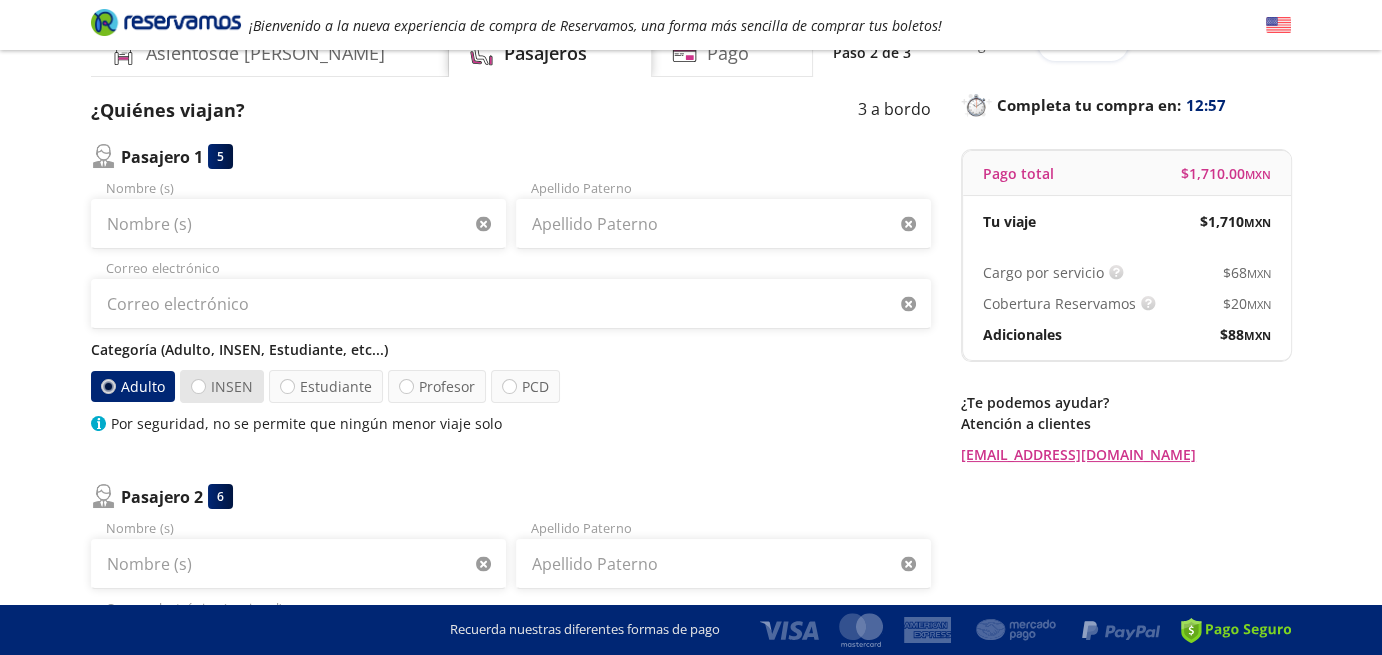 click on "INSEN" at bounding box center (222, 386) 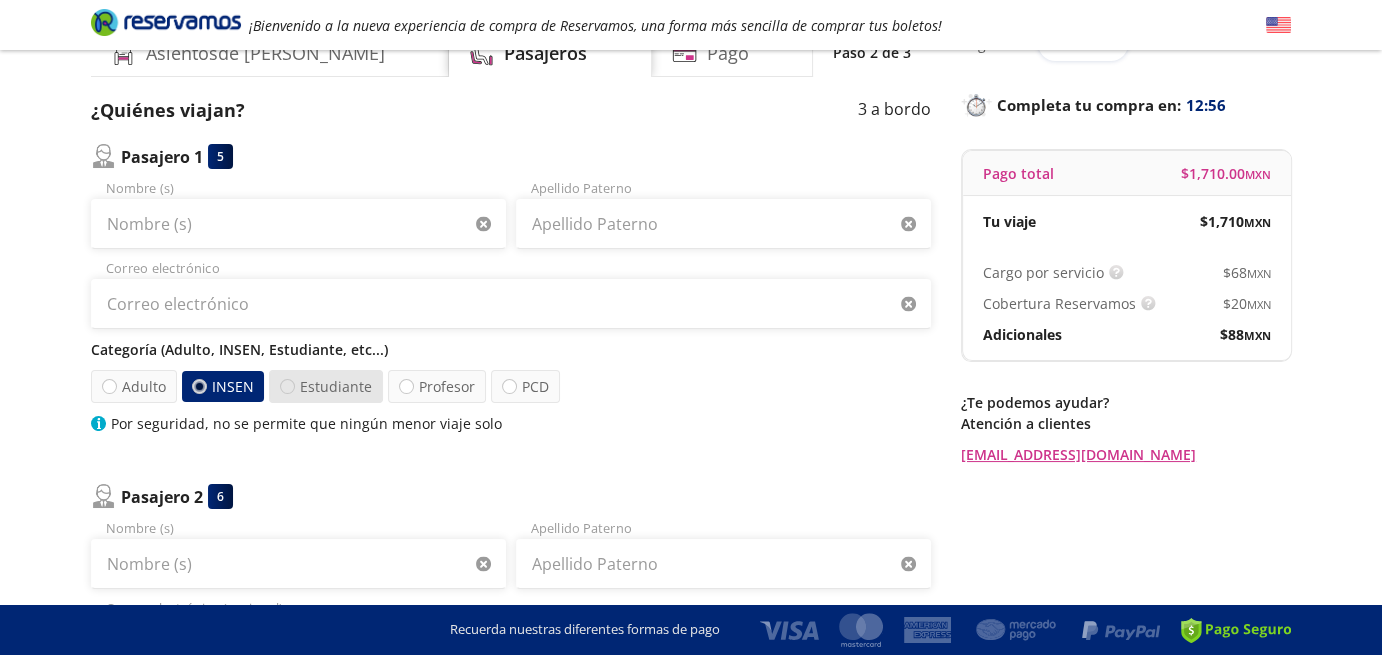 click at bounding box center (287, 386) 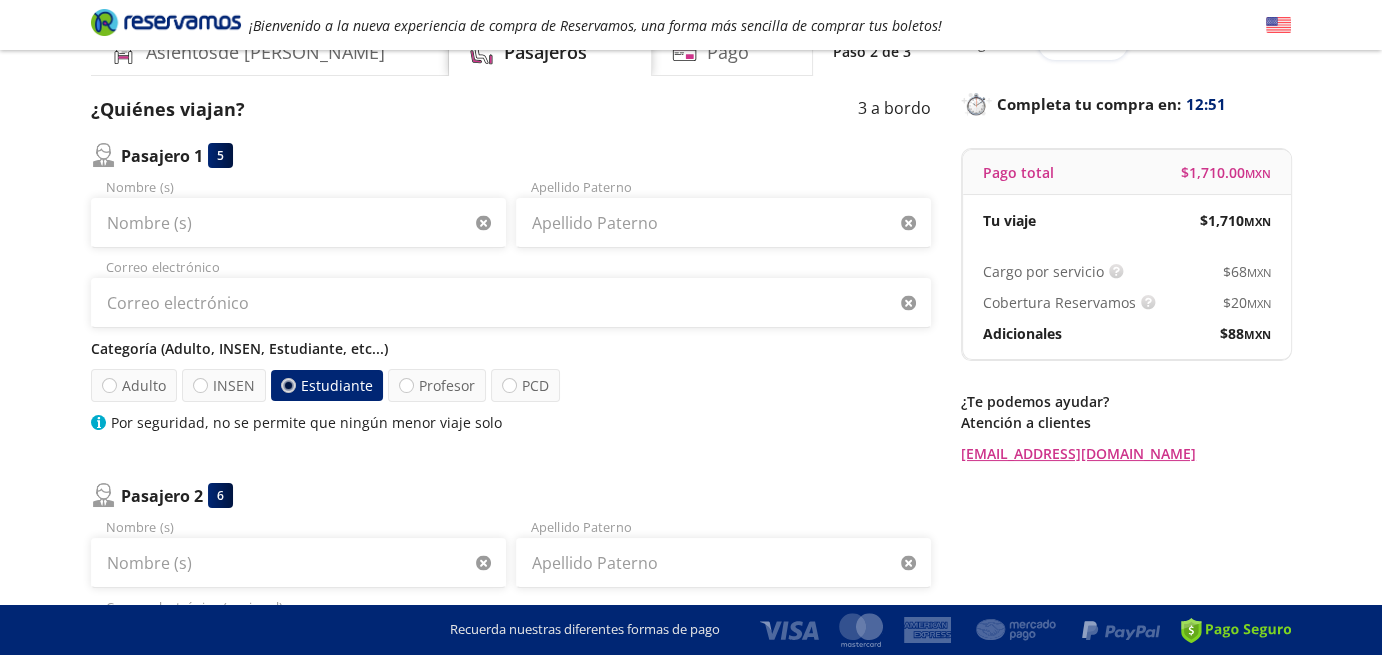 scroll, scrollTop: 100, scrollLeft: 0, axis: vertical 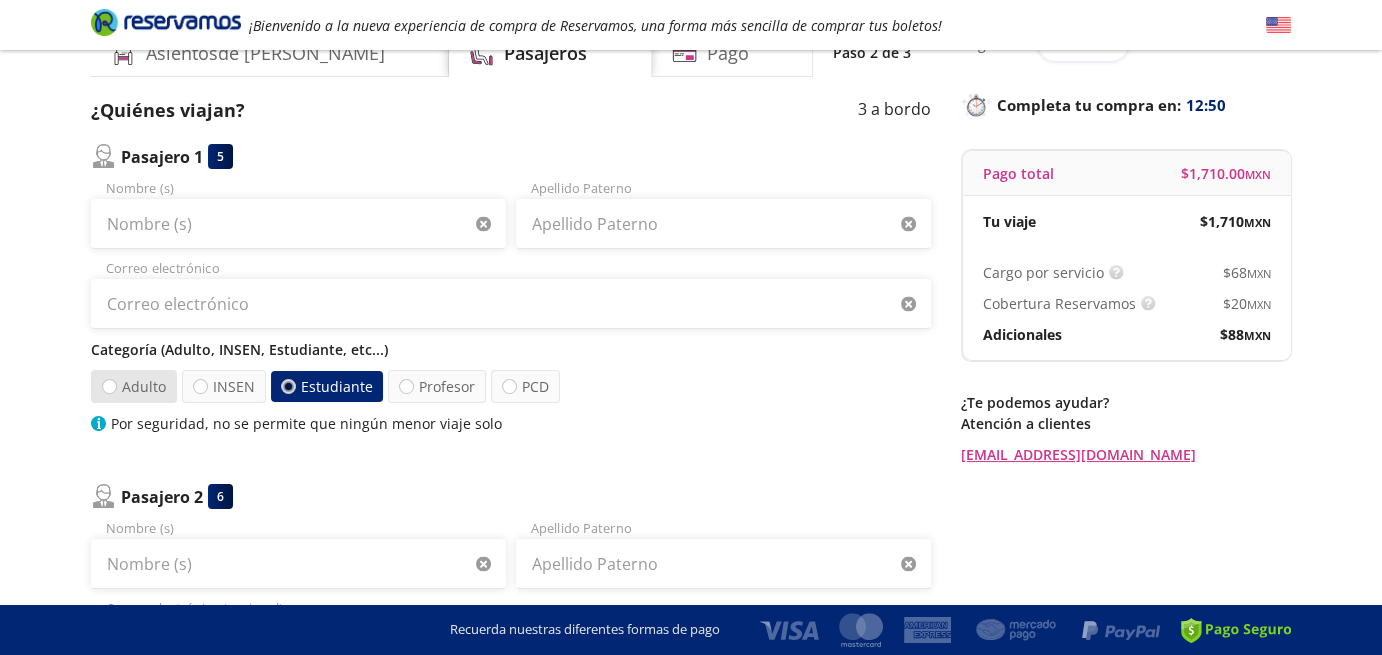 click on "Adulto" at bounding box center (134, 386) 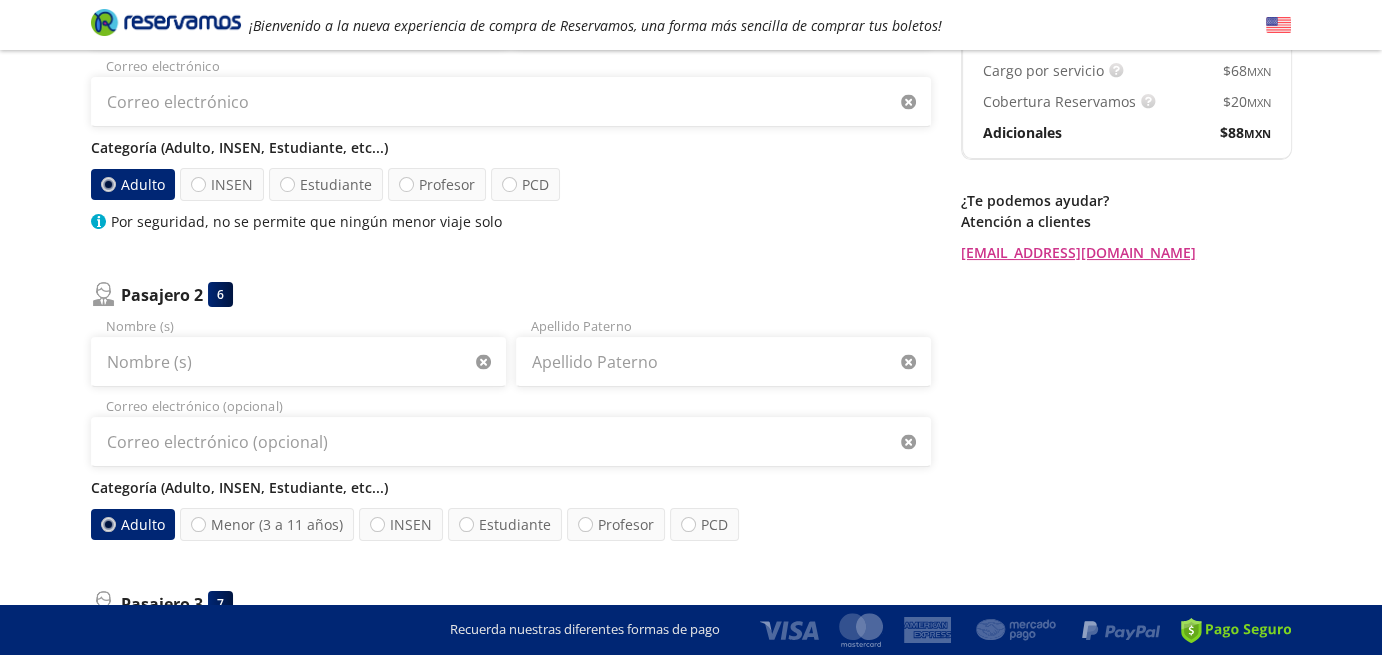 scroll, scrollTop: 400, scrollLeft: 0, axis: vertical 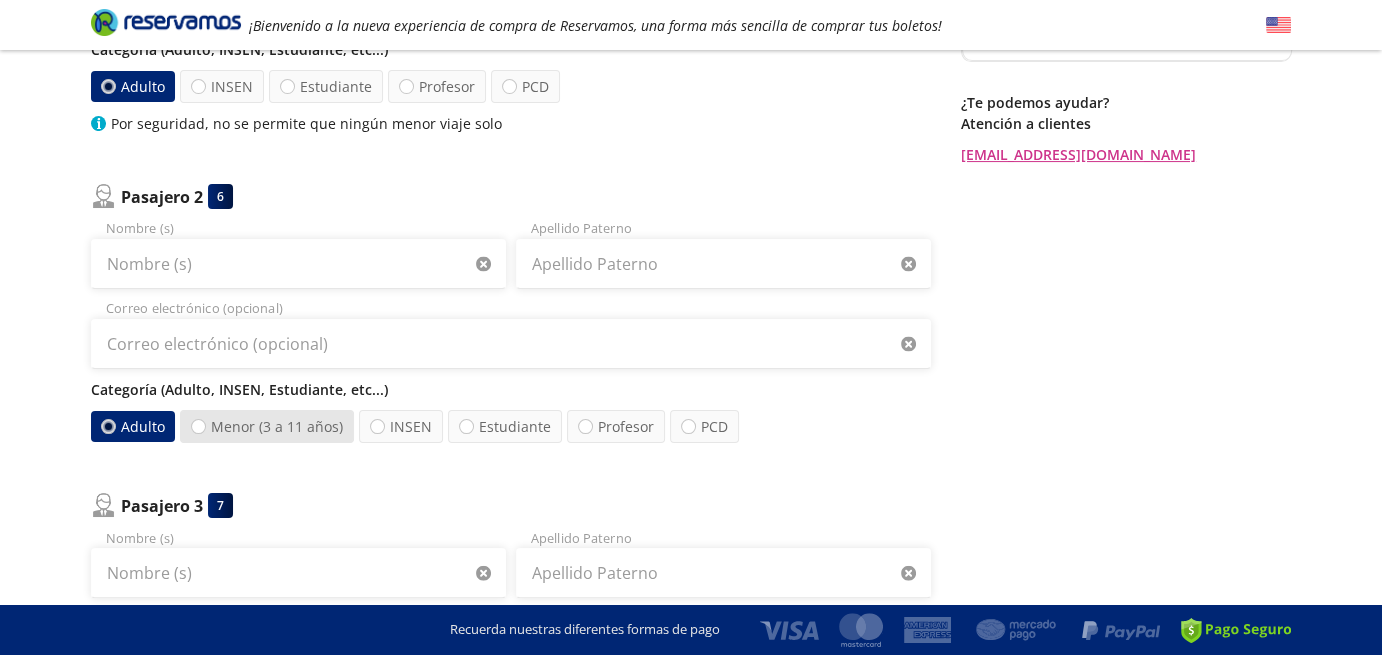 click on "Menor (3 a 11 años)" at bounding box center (267, 426) 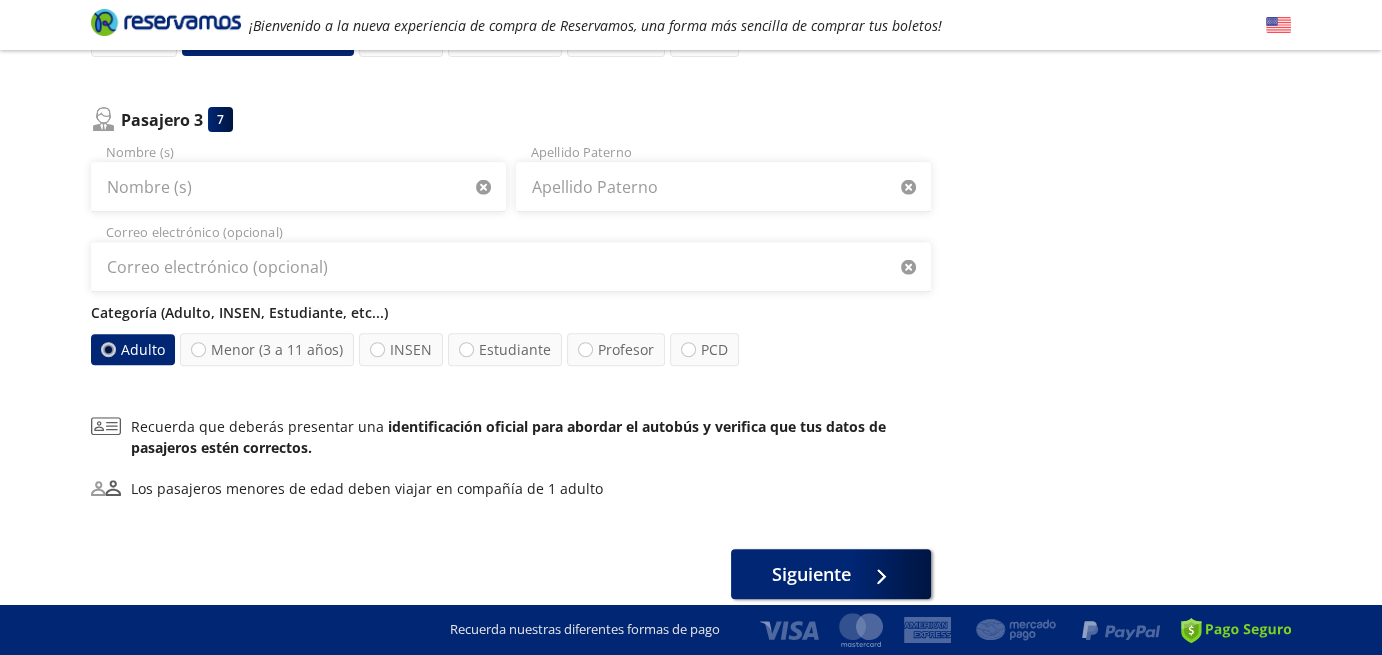 scroll, scrollTop: 800, scrollLeft: 0, axis: vertical 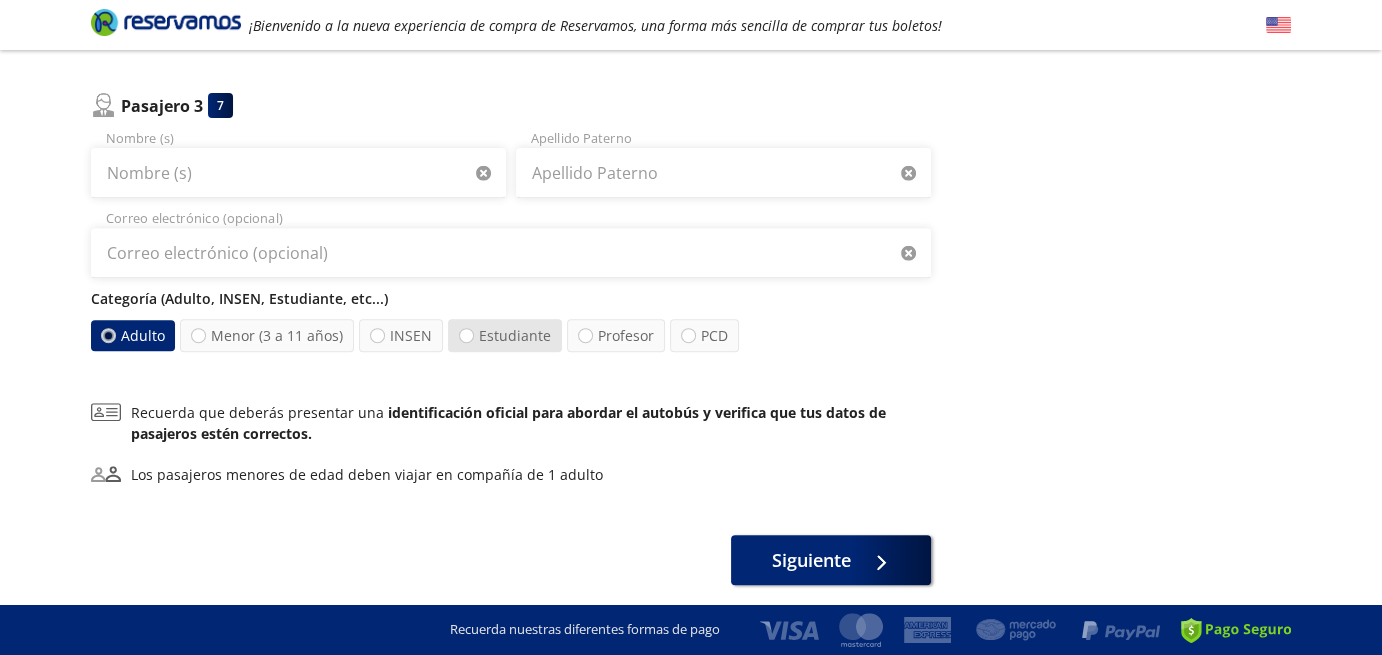 click on "Estudiante" at bounding box center [505, 335] 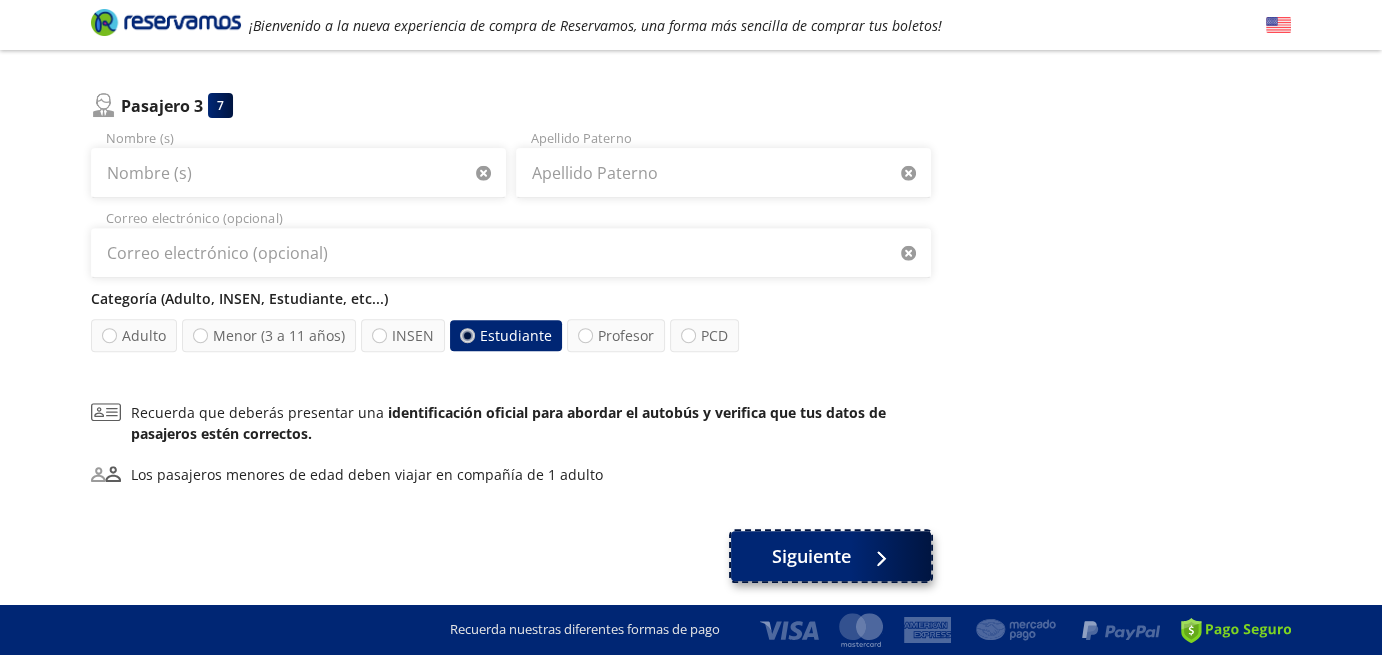 click on "Siguiente" at bounding box center [811, 556] 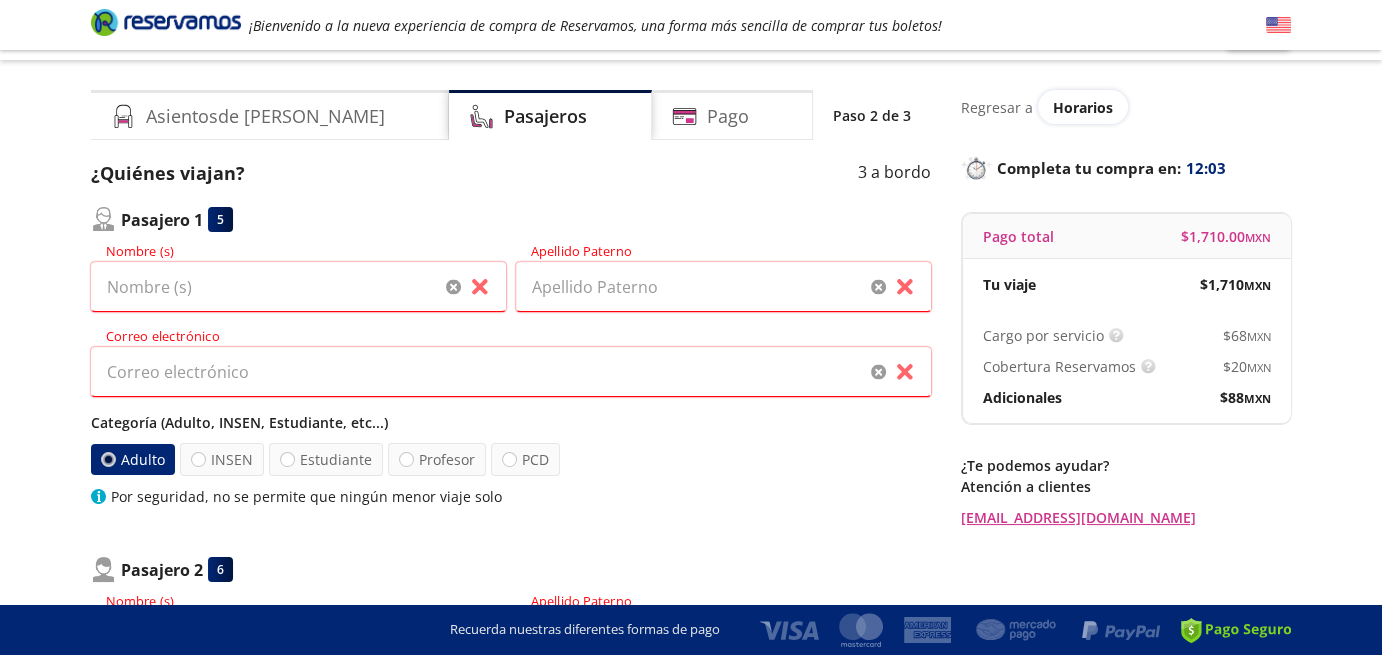 scroll, scrollTop: 100, scrollLeft: 0, axis: vertical 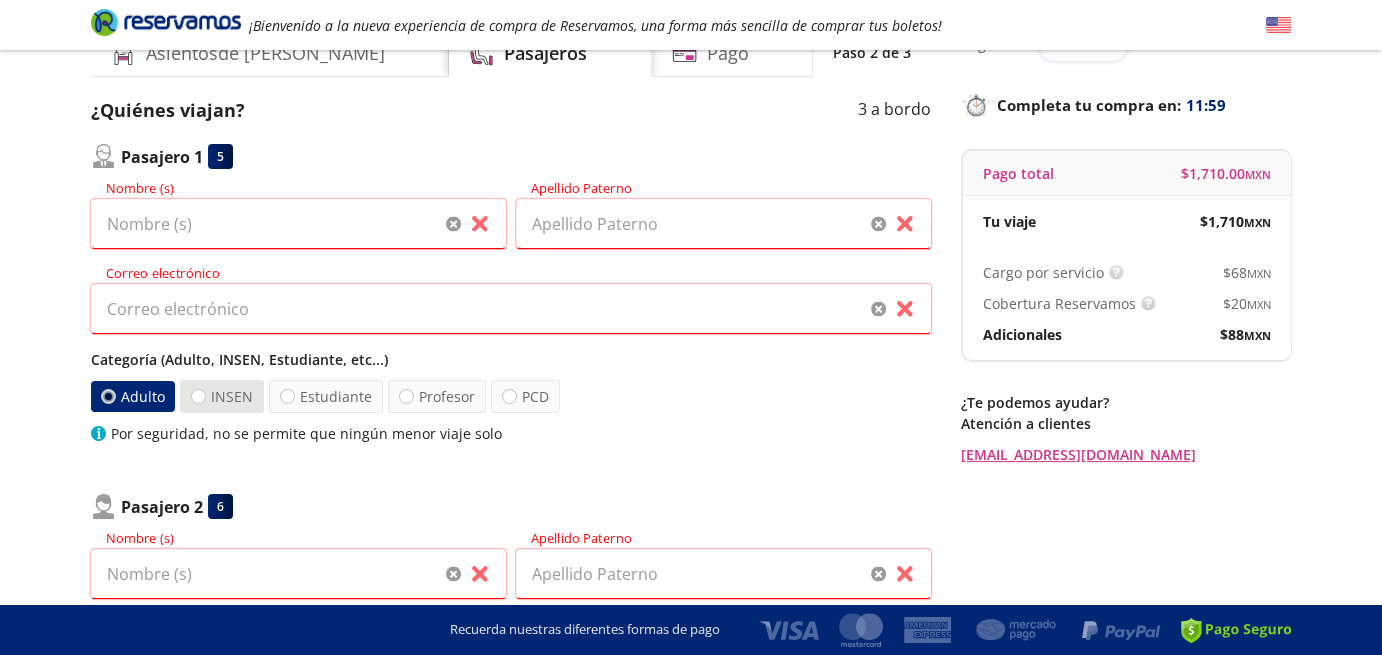 click on "INSEN" at bounding box center (222, 396) 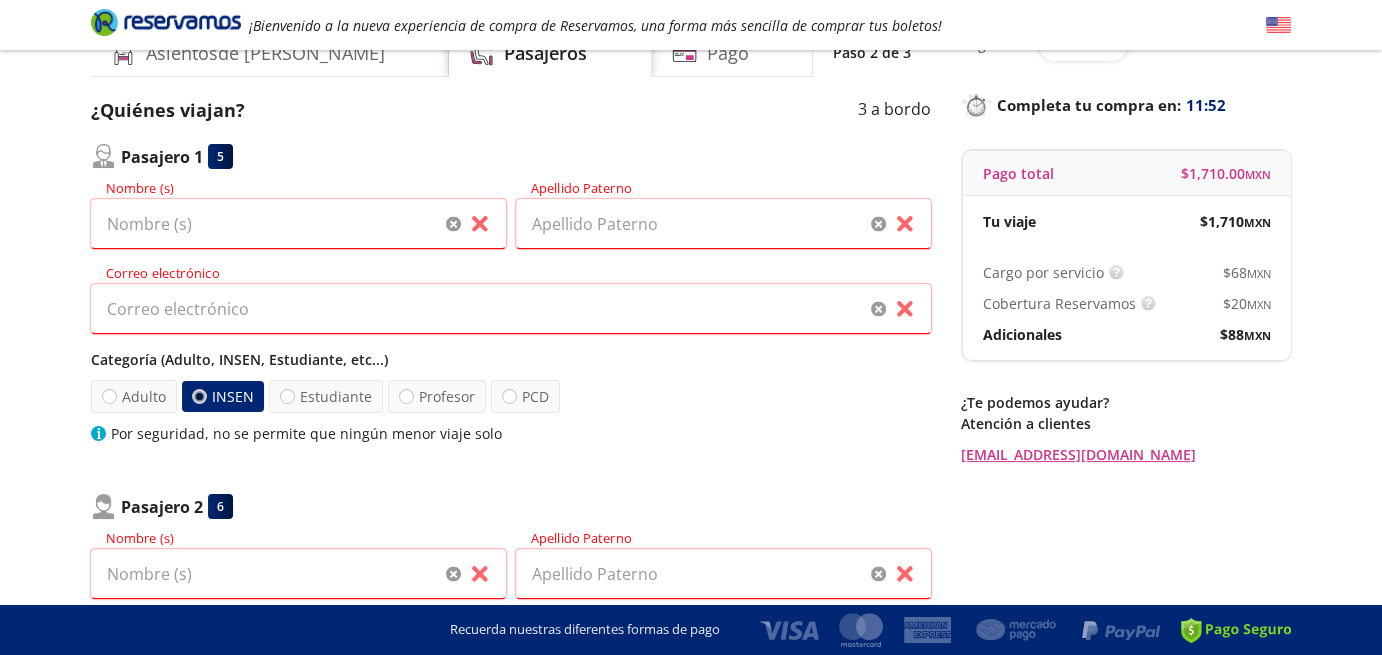 scroll, scrollTop: 0, scrollLeft: 0, axis: both 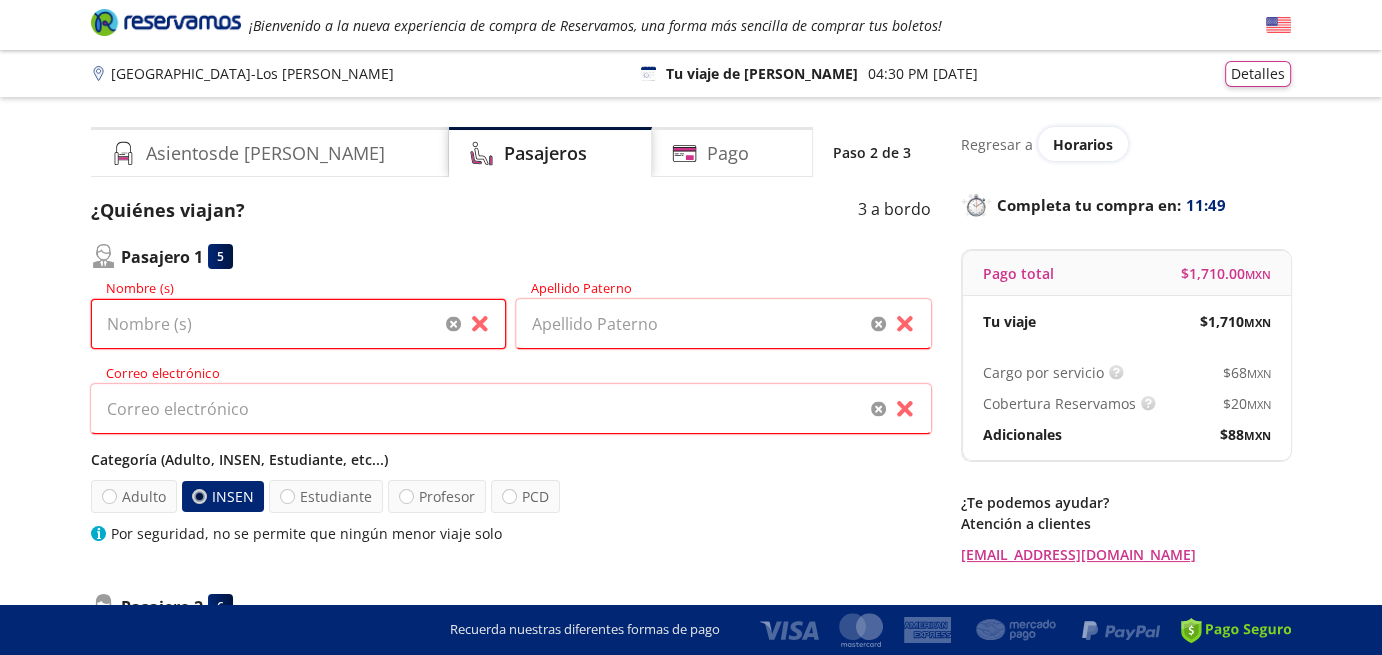click on "Nombre (s)" at bounding box center (298, 324) 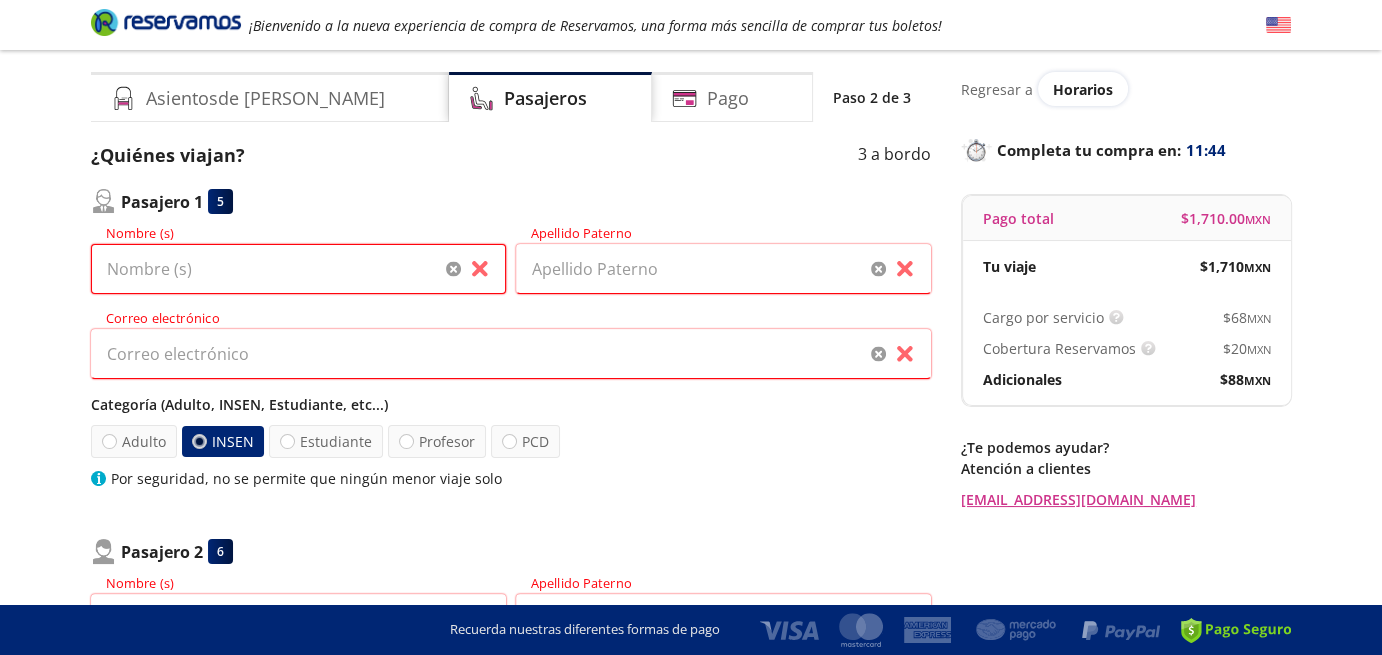 scroll, scrollTop: 0, scrollLeft: 0, axis: both 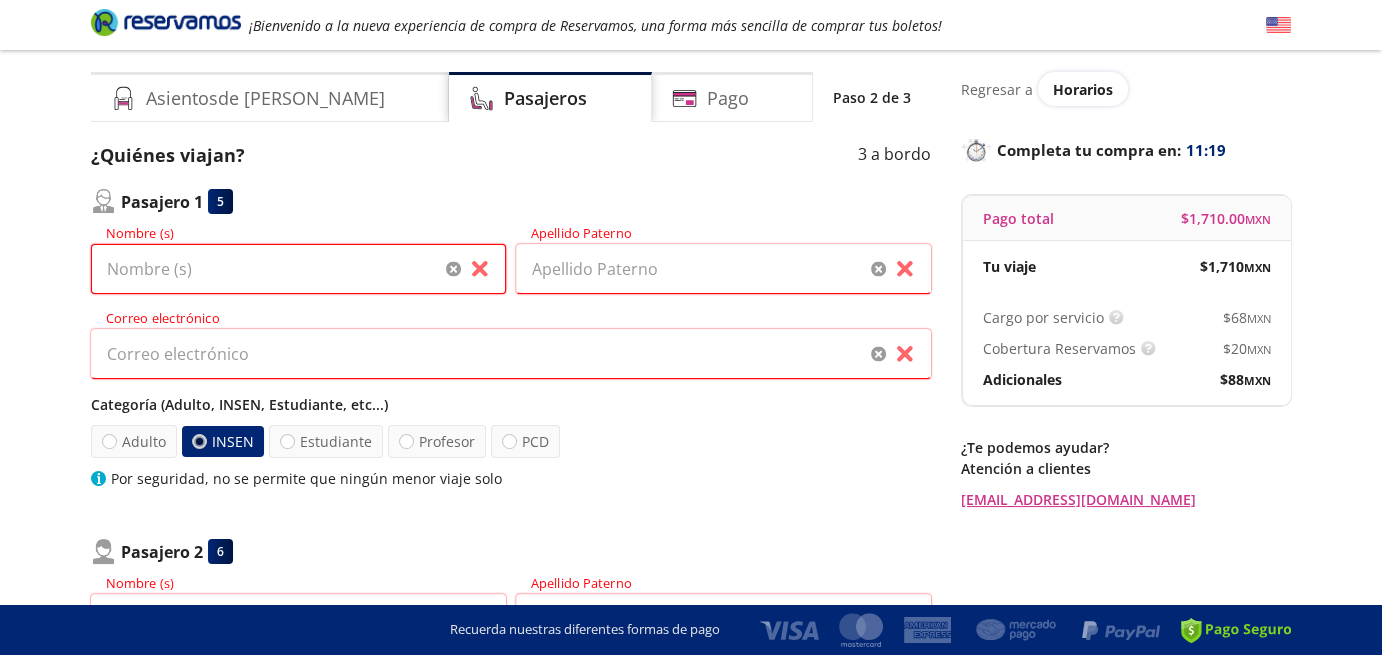 click on "Nombre (s)" at bounding box center [298, 269] 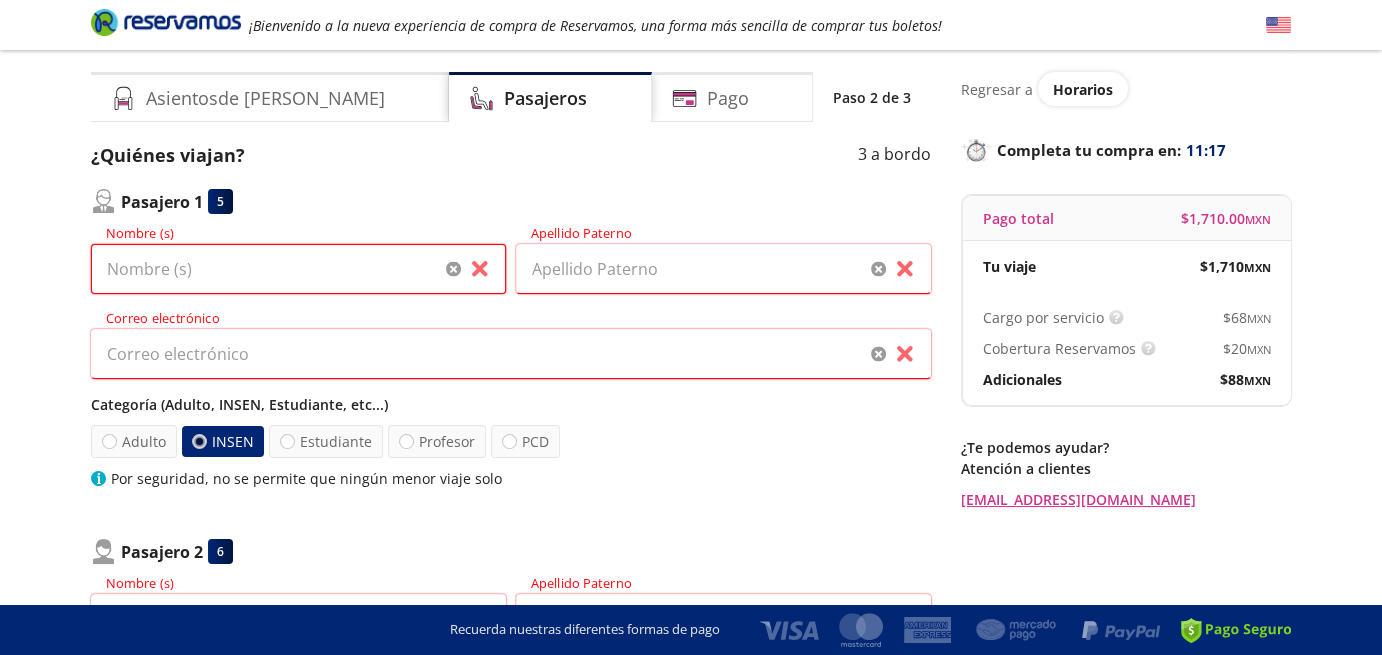 type on "R" 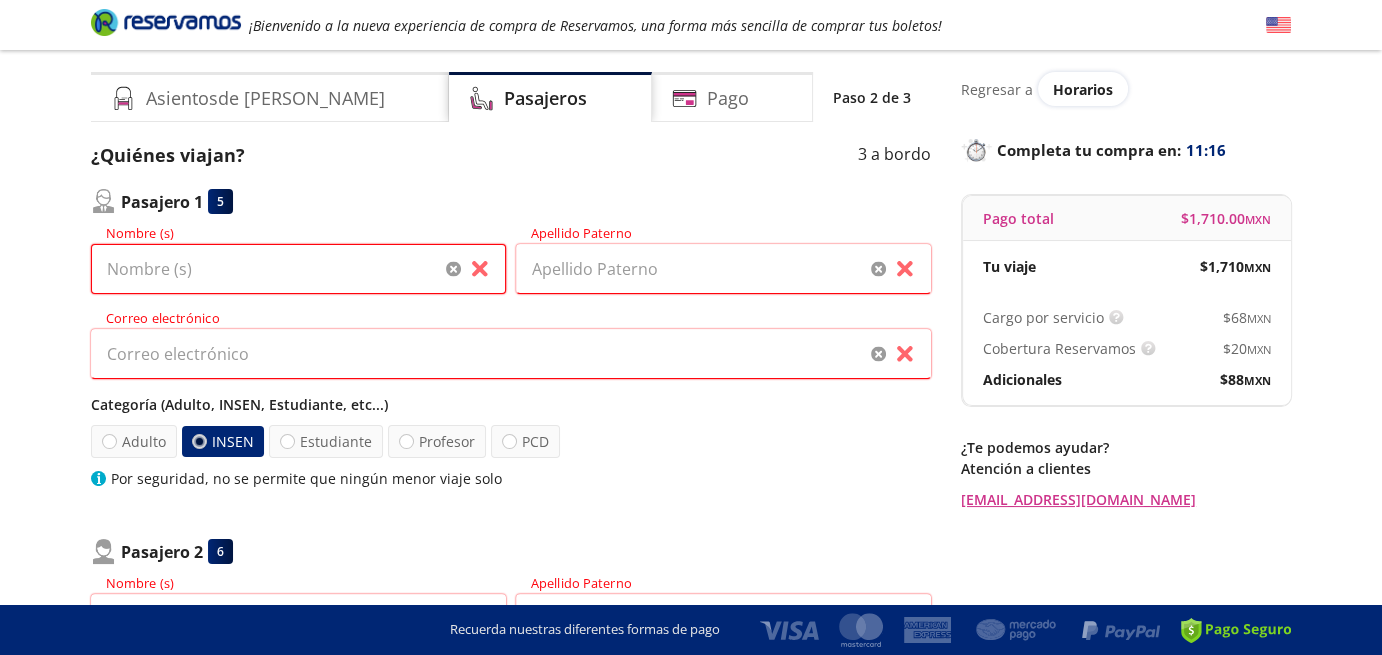 type on "a" 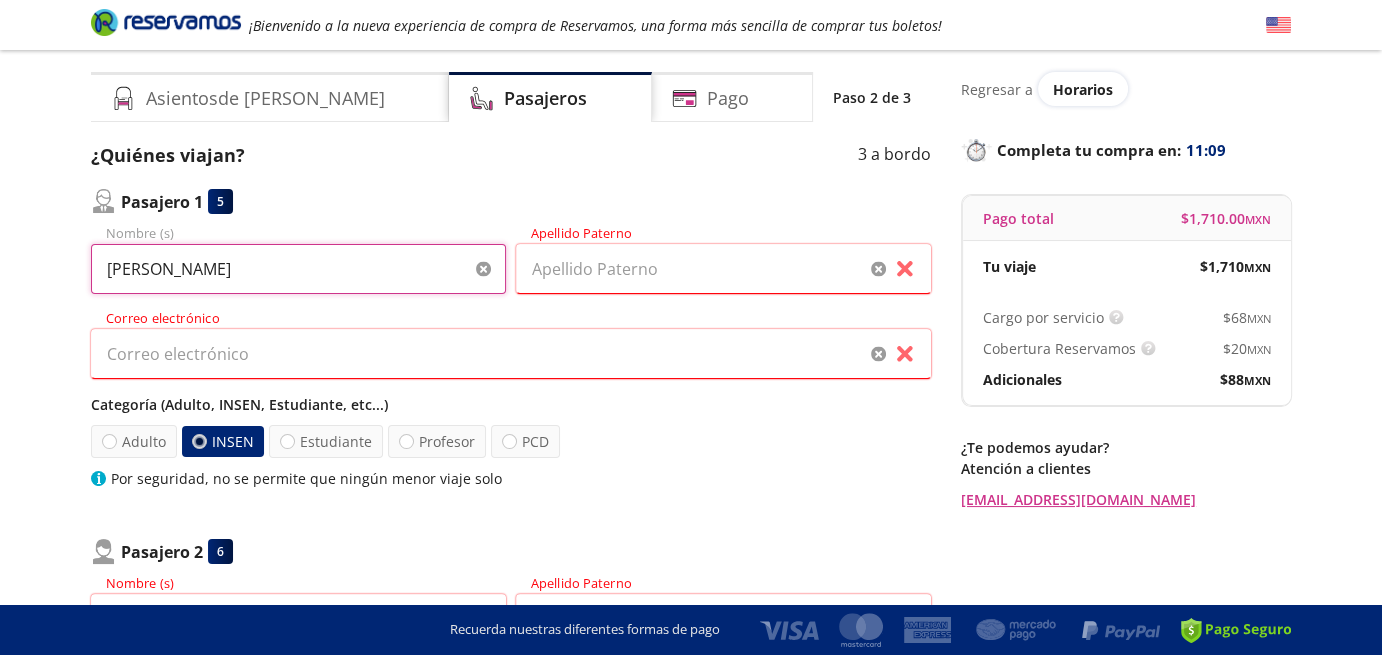 drag, startPoint x: 253, startPoint y: 279, endPoint x: 0, endPoint y: 243, distance: 255.54843 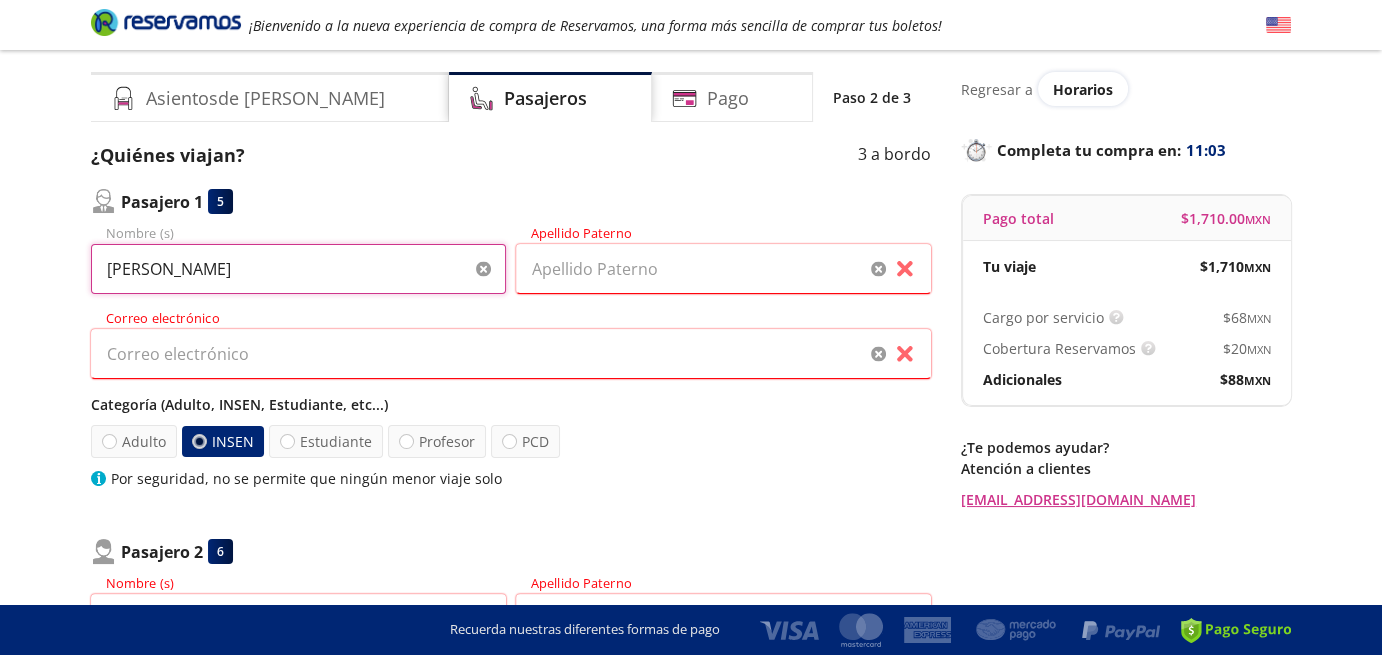 type on "[PERSON_NAME]" 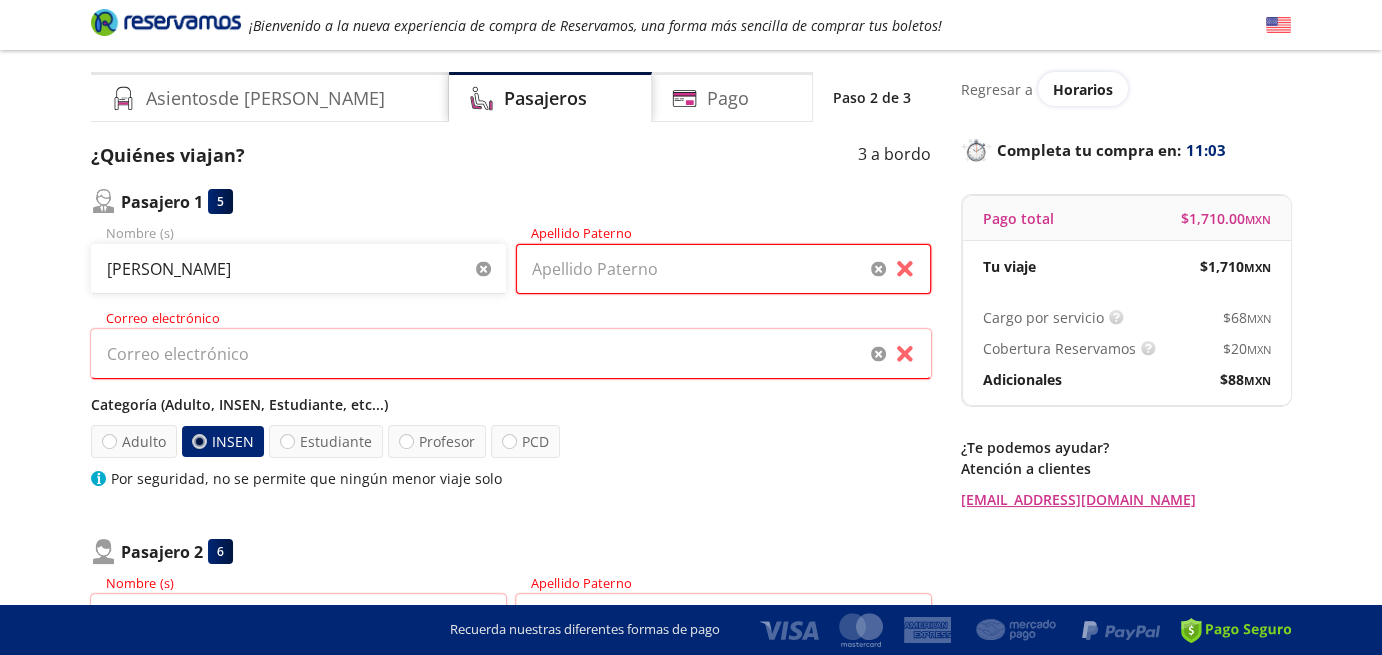 click on "Apellido Paterno" at bounding box center [723, 269] 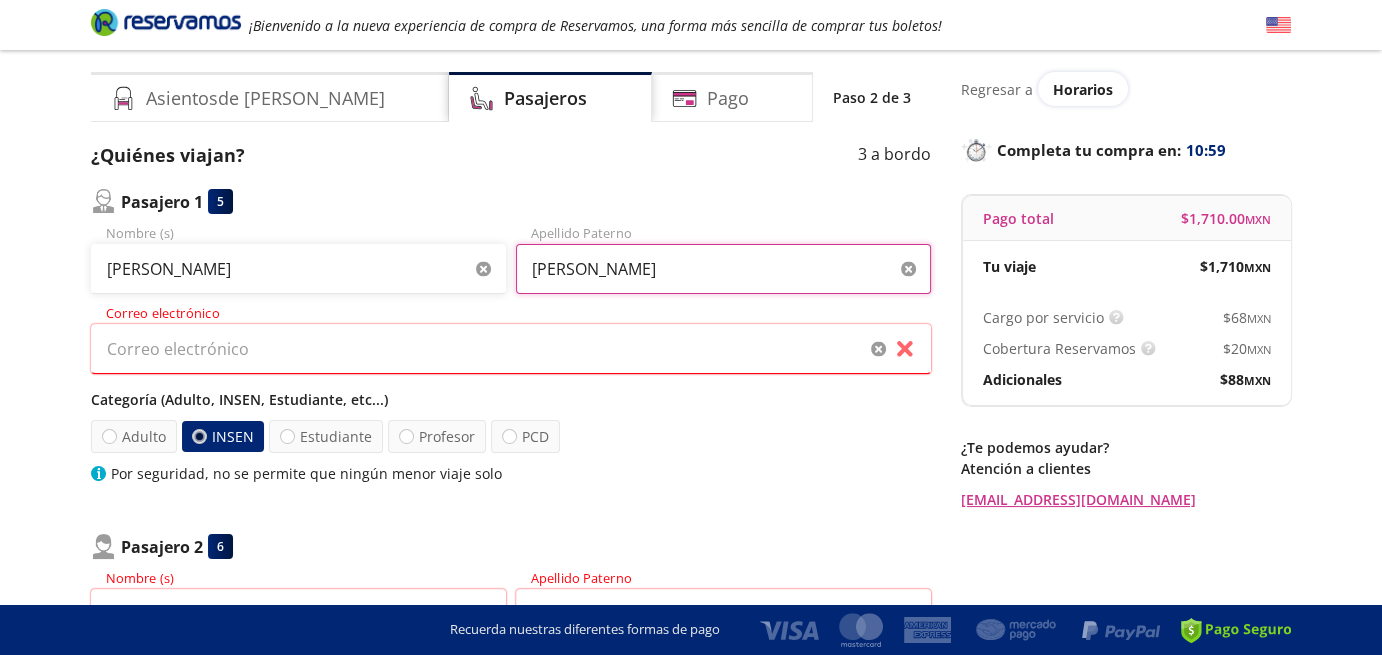 type on "[PERSON_NAME]" 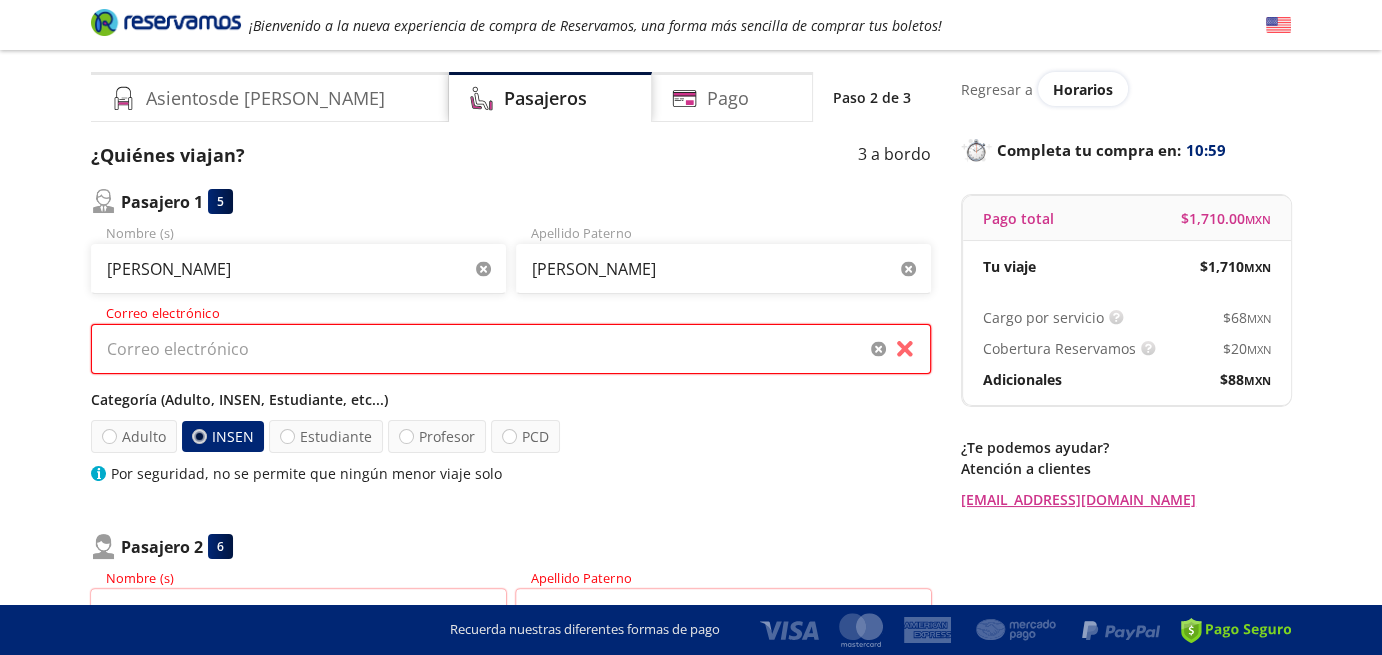 click on "Correo electrónico" at bounding box center [511, 349] 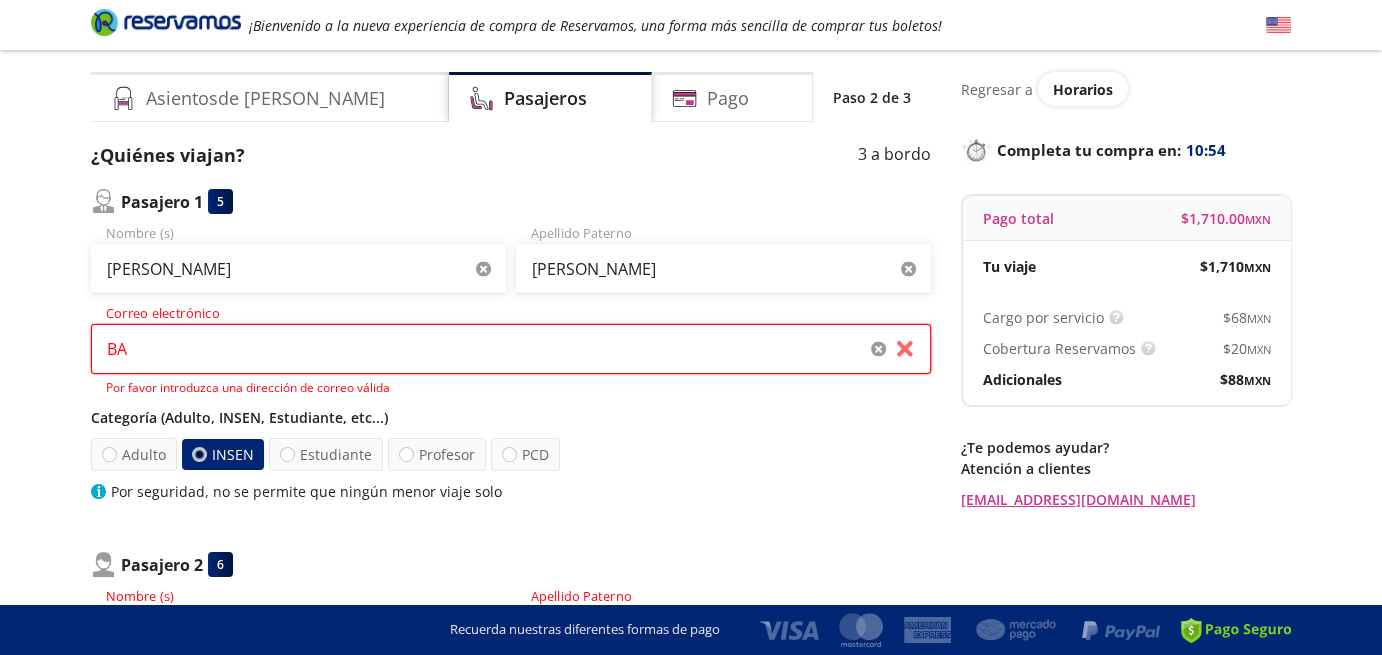 type on "B" 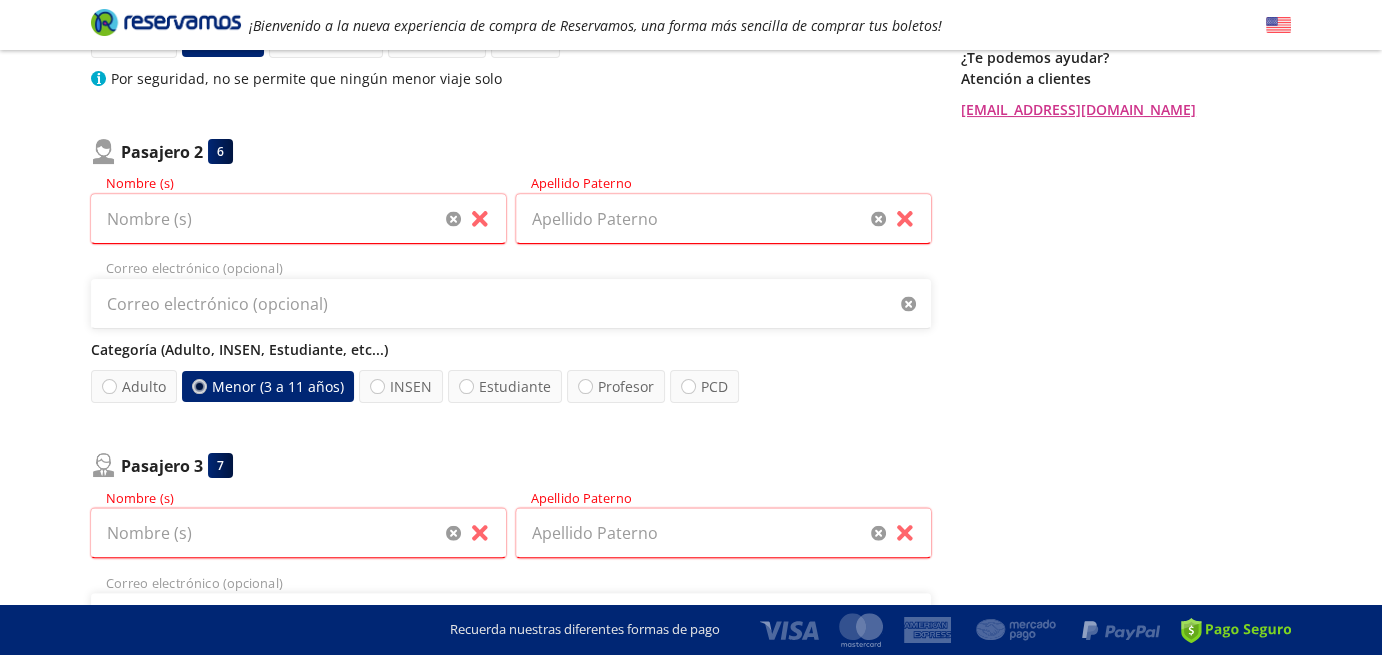 scroll, scrollTop: 144, scrollLeft: 0, axis: vertical 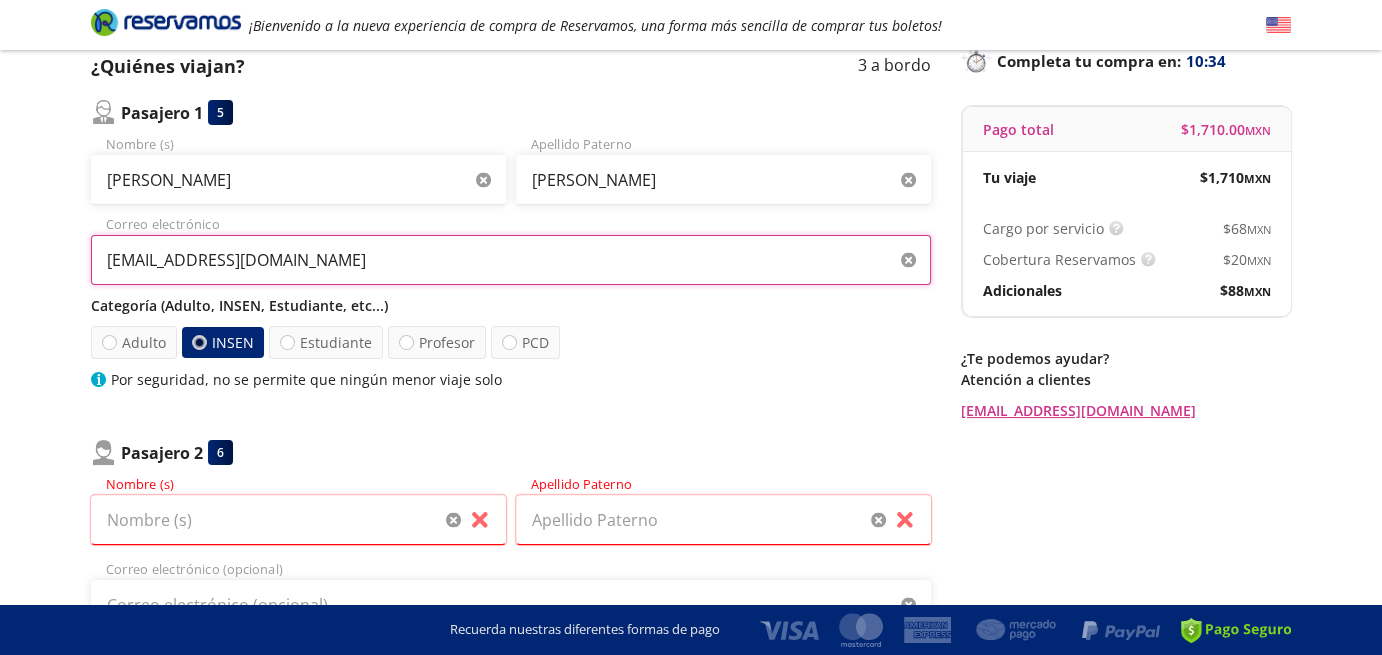 type on "[EMAIL_ADDRESS][DOMAIN_NAME]" 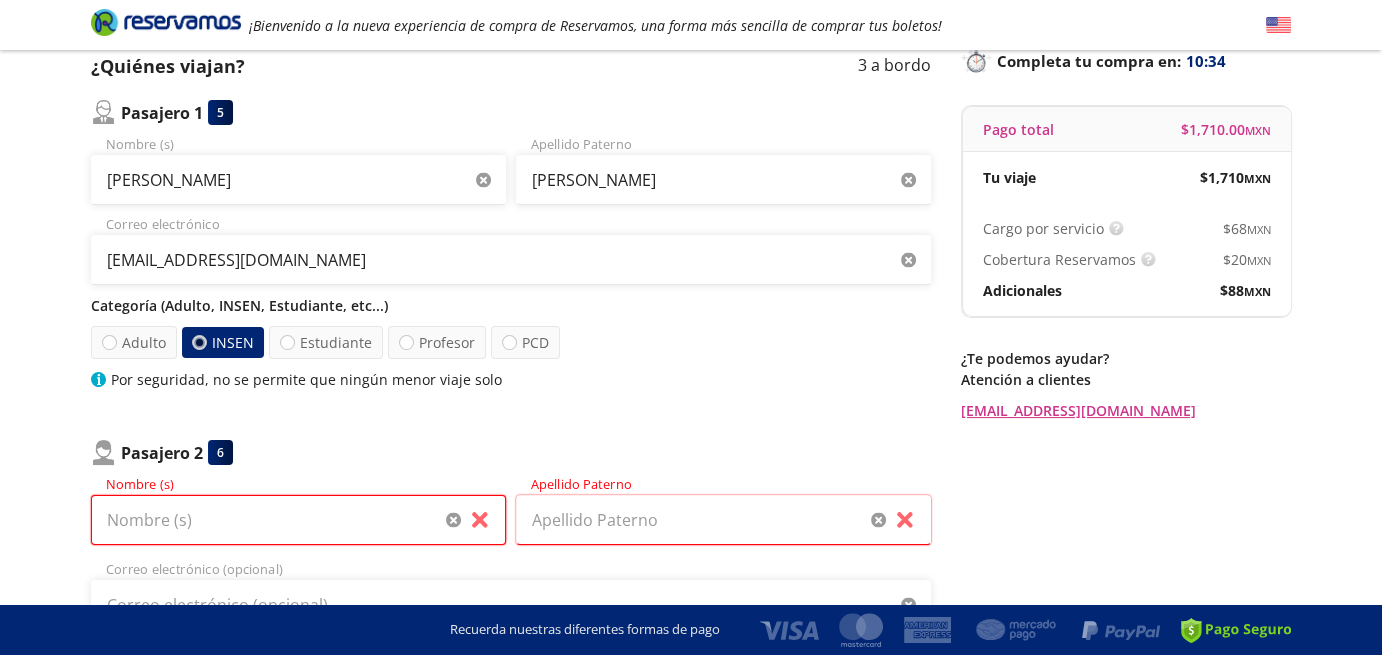 click on "Nombre (s)" at bounding box center (298, 520) 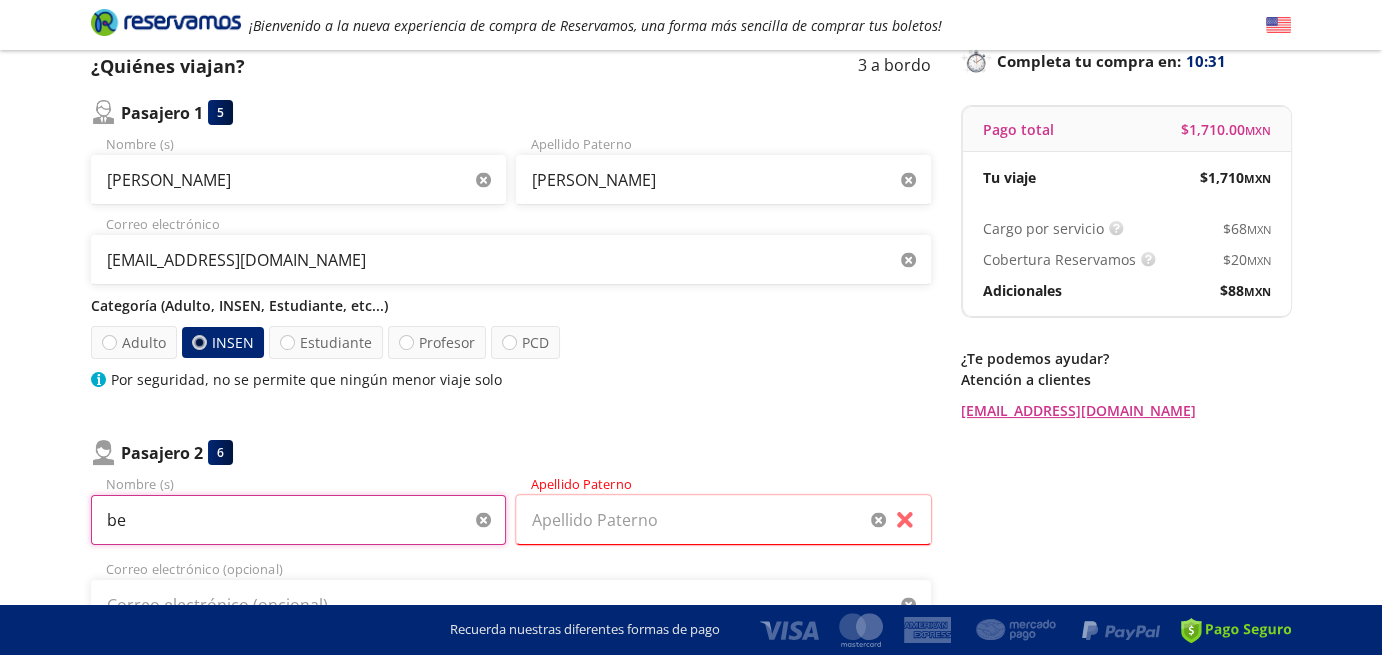 type on "b" 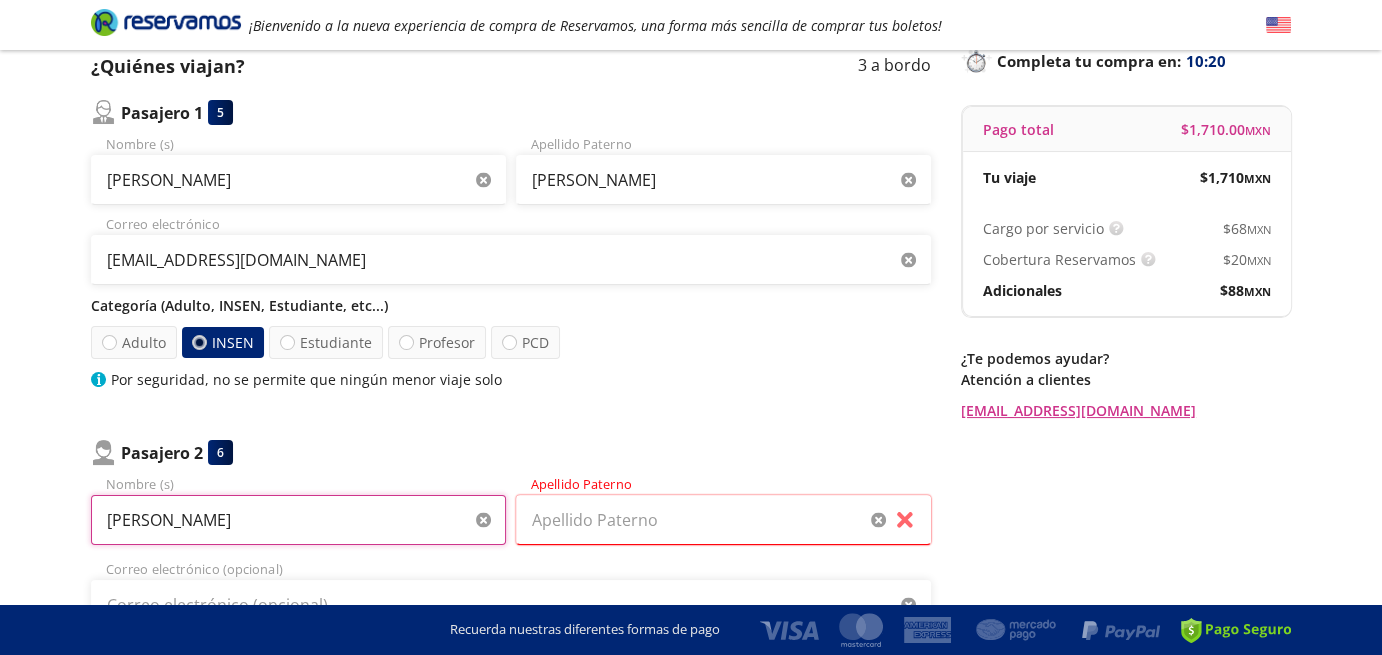 type on "[PERSON_NAME]" 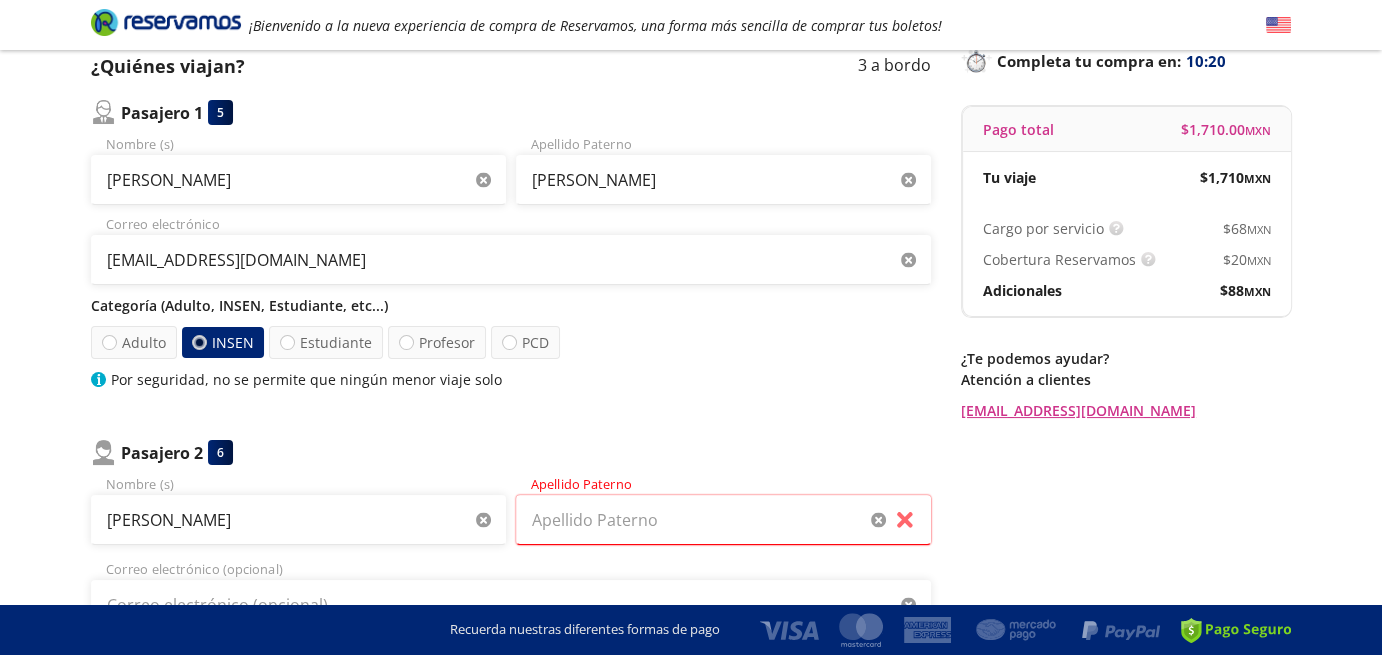 type 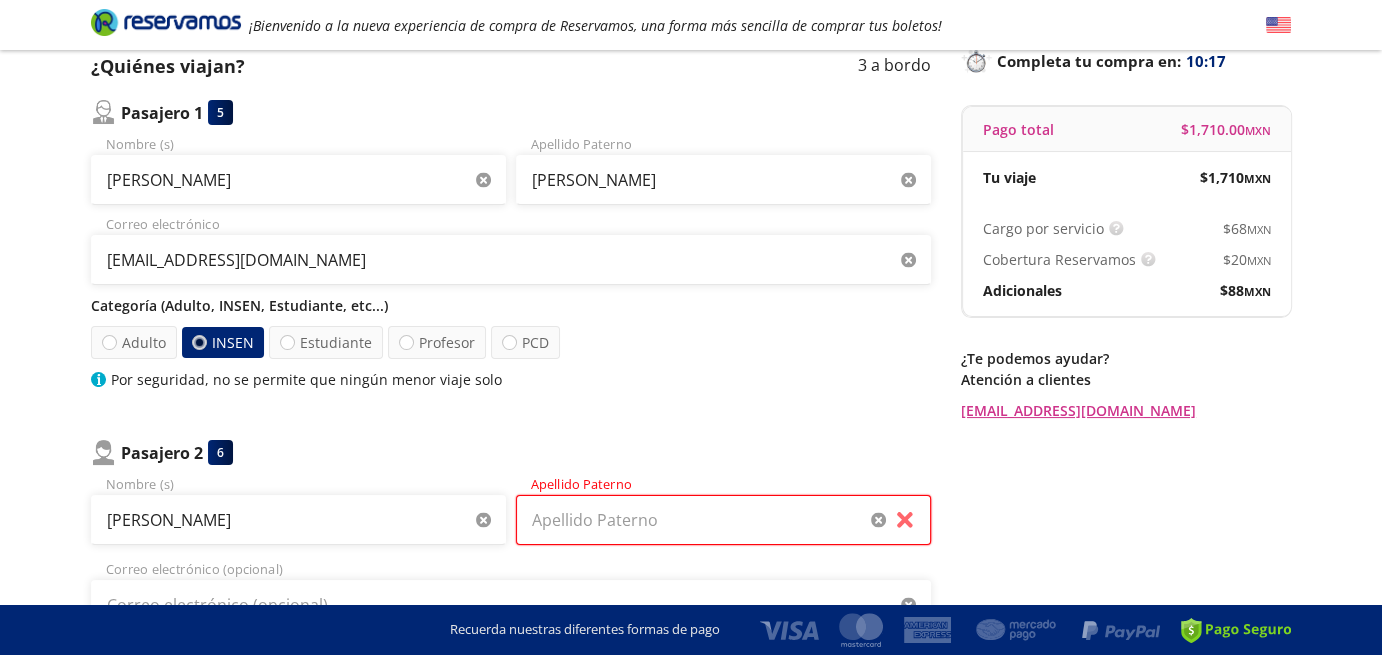 click on "Apellido Paterno" at bounding box center (723, 520) 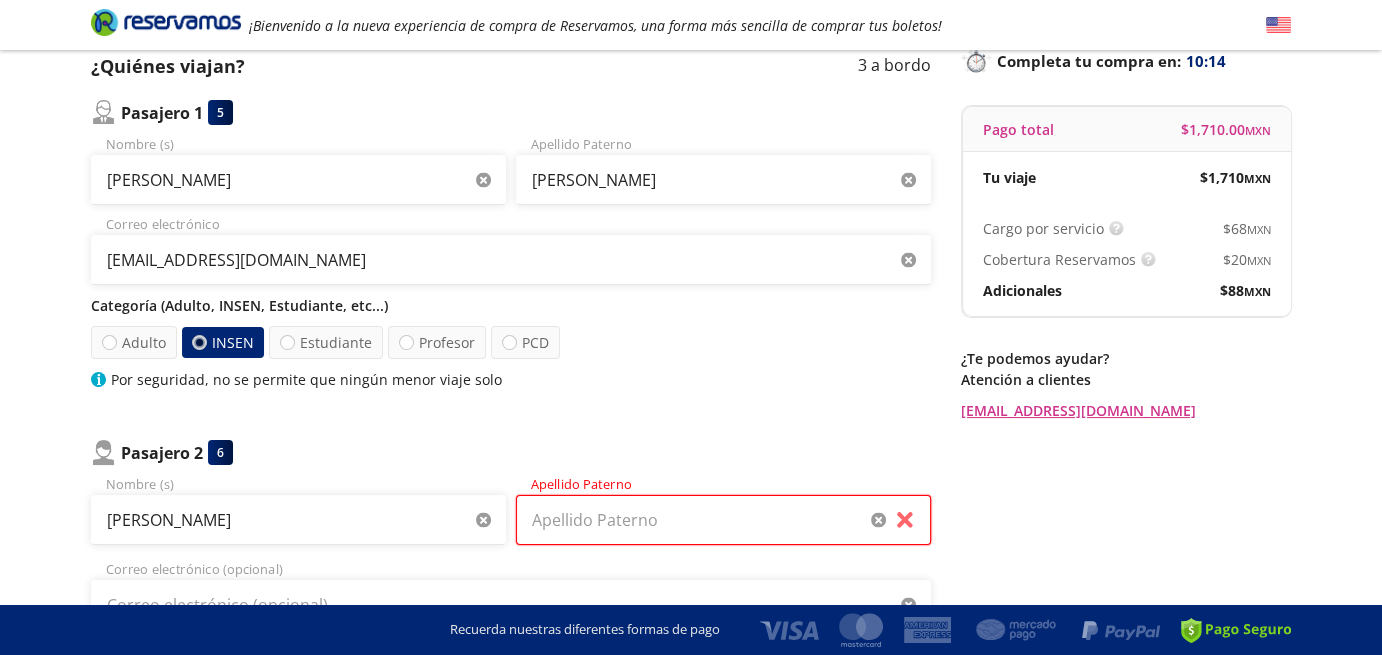 type on "p" 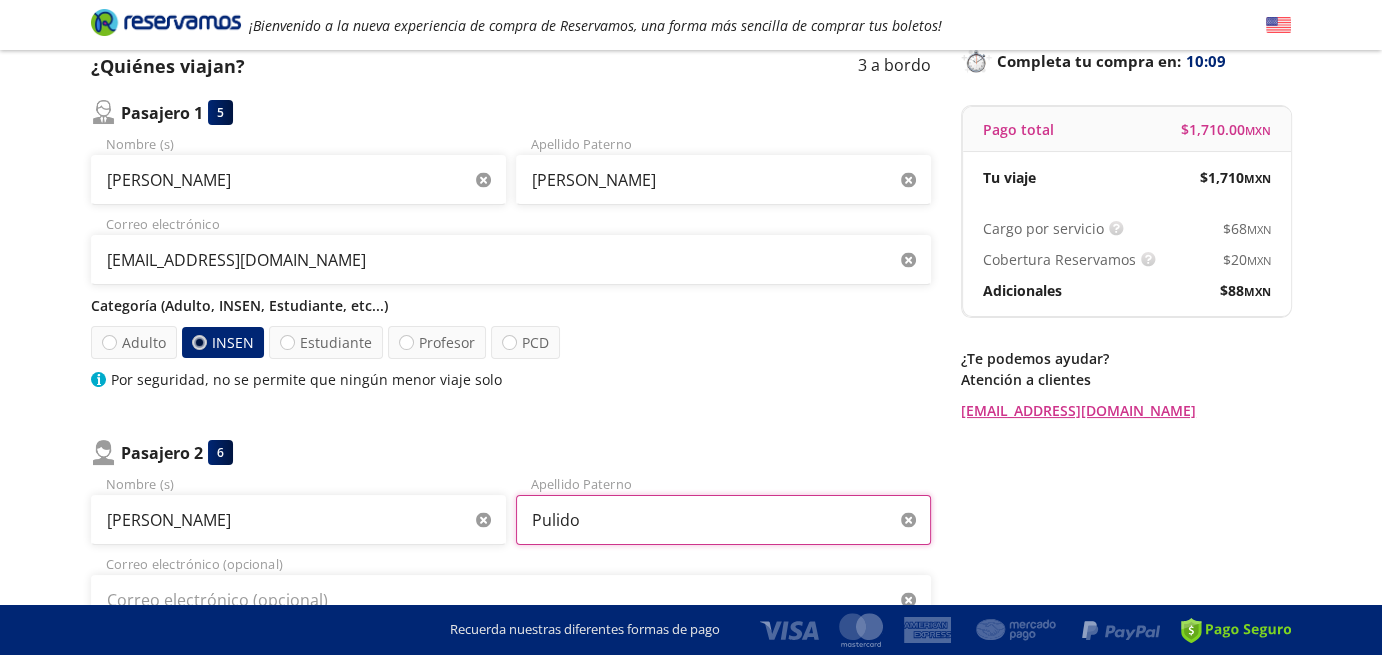 type on "Pulido" 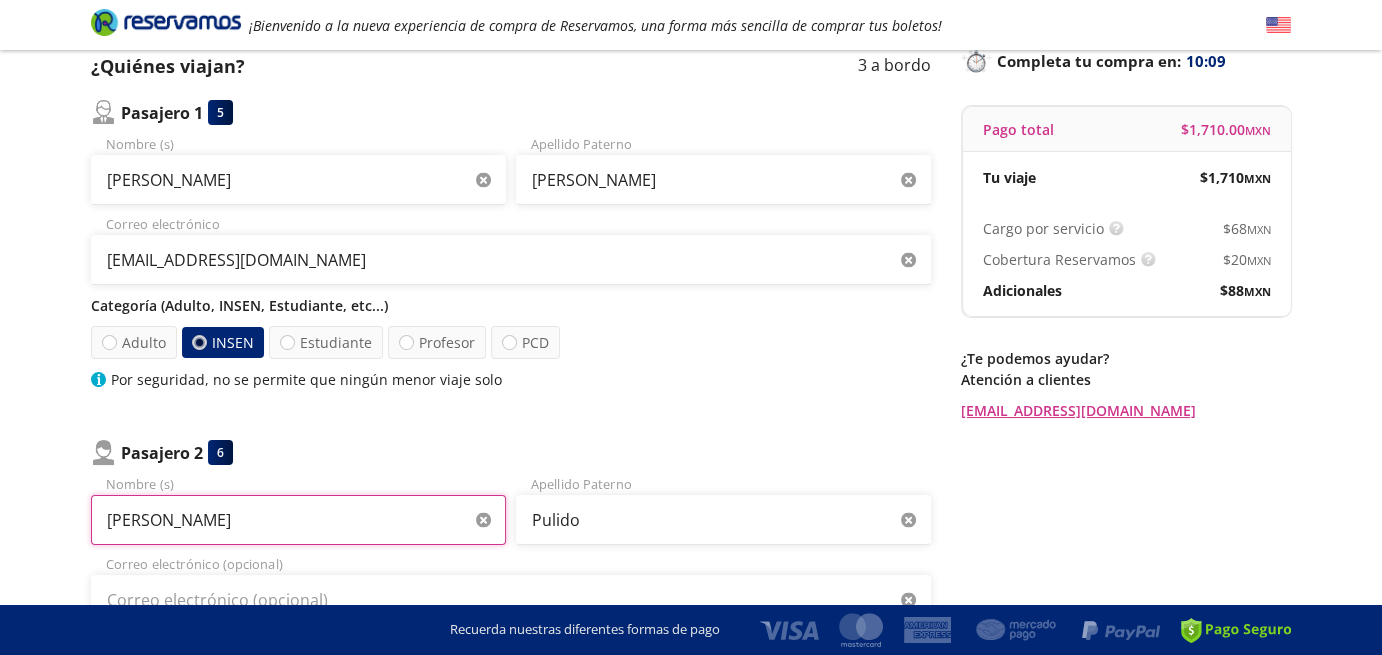 click on "[PERSON_NAME]" at bounding box center (298, 520) 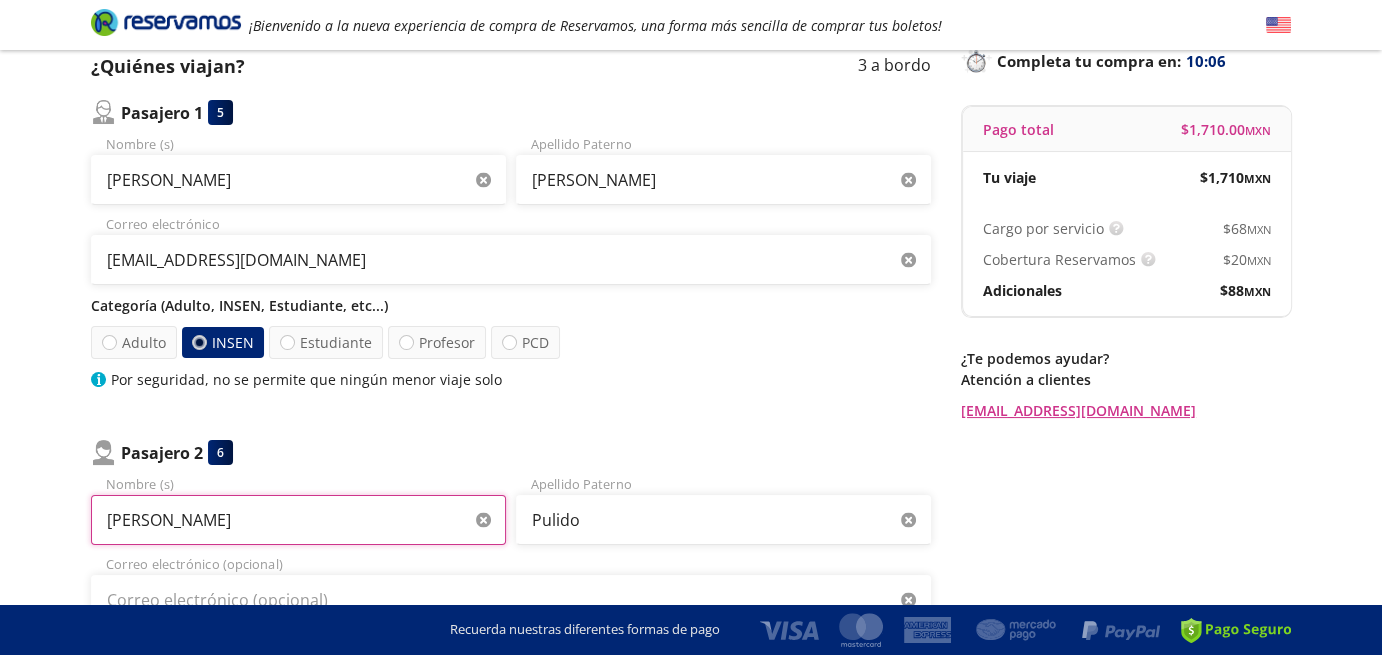 type on "[PERSON_NAME]" 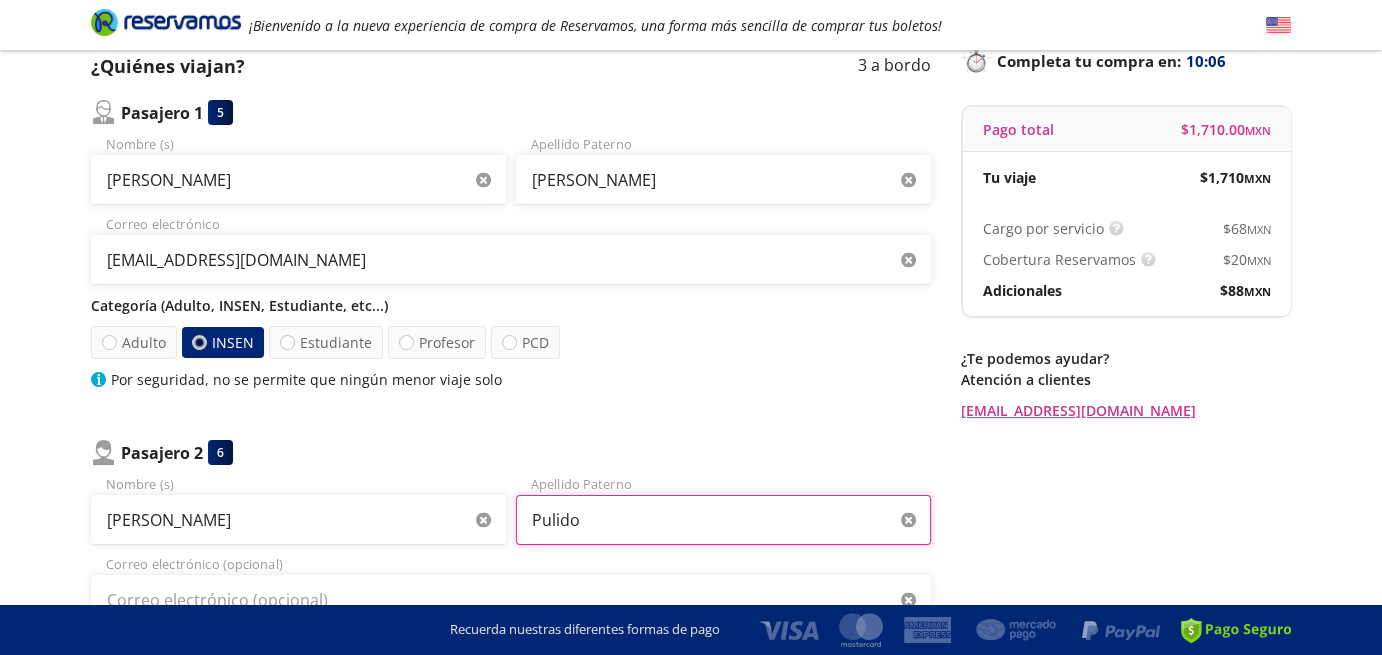 click on "Pulido" at bounding box center [723, 520] 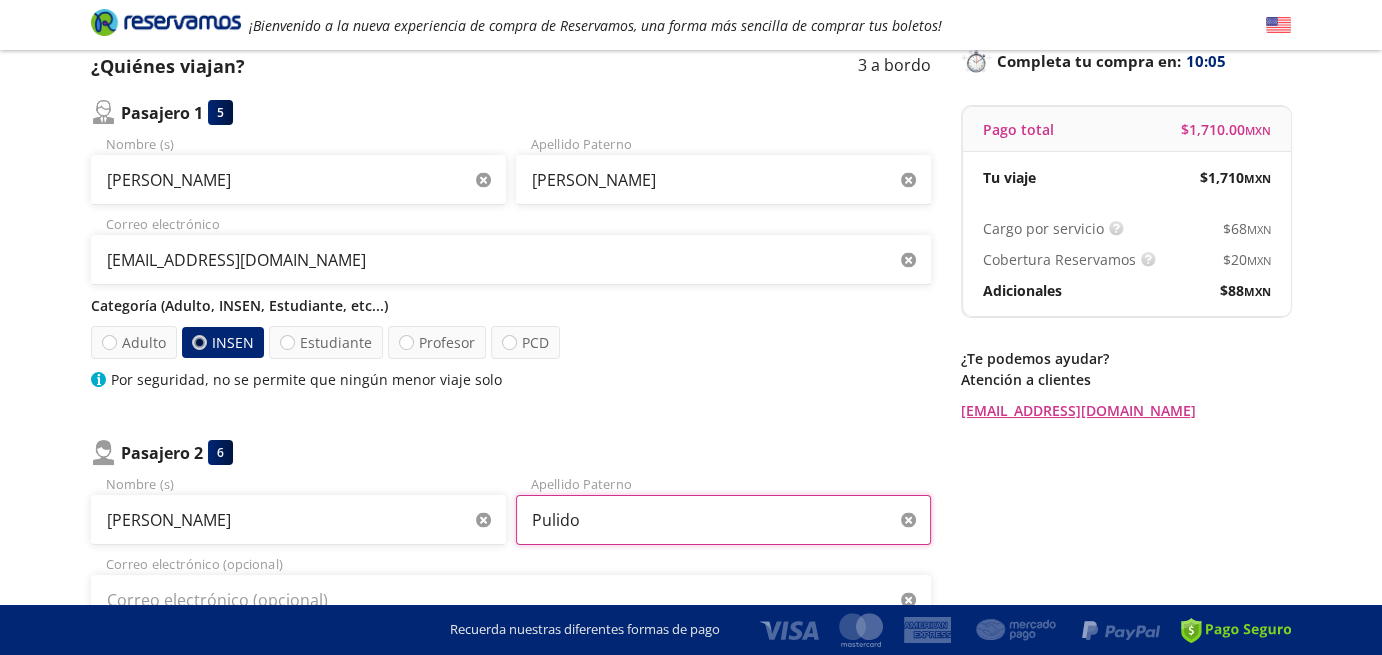 click on "Pulido" at bounding box center [723, 520] 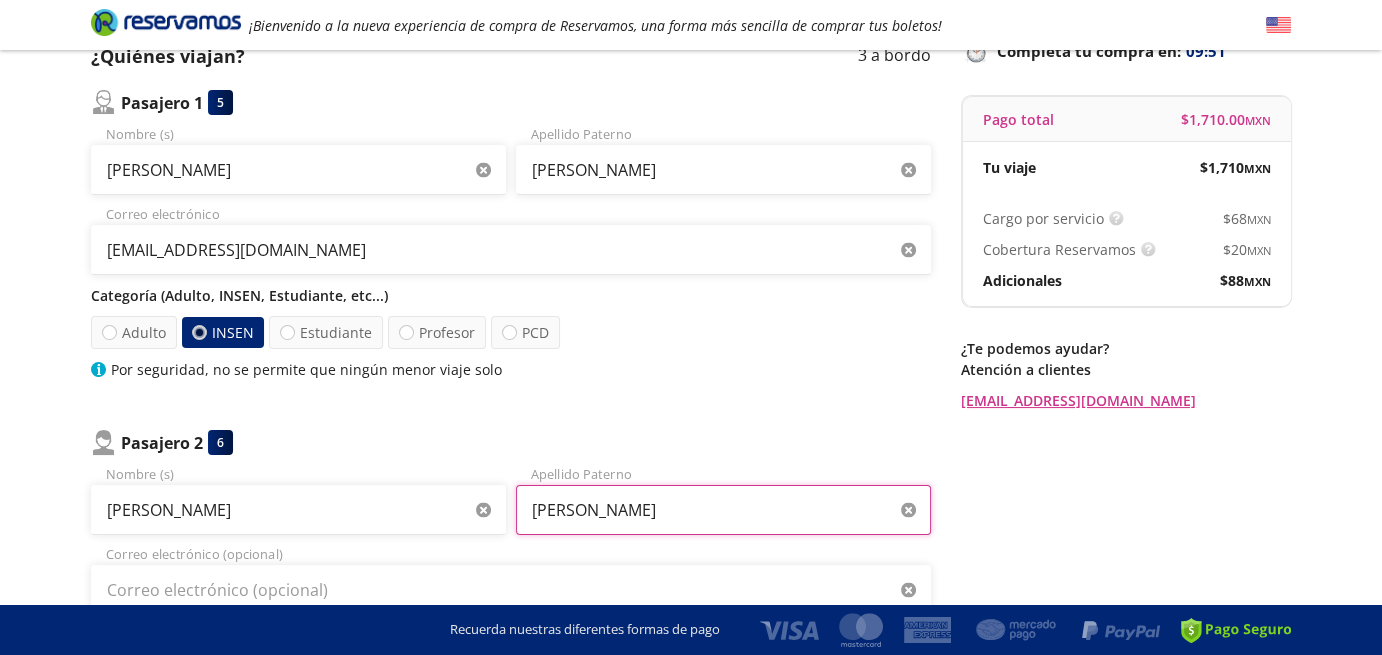 scroll, scrollTop: 144, scrollLeft: 0, axis: vertical 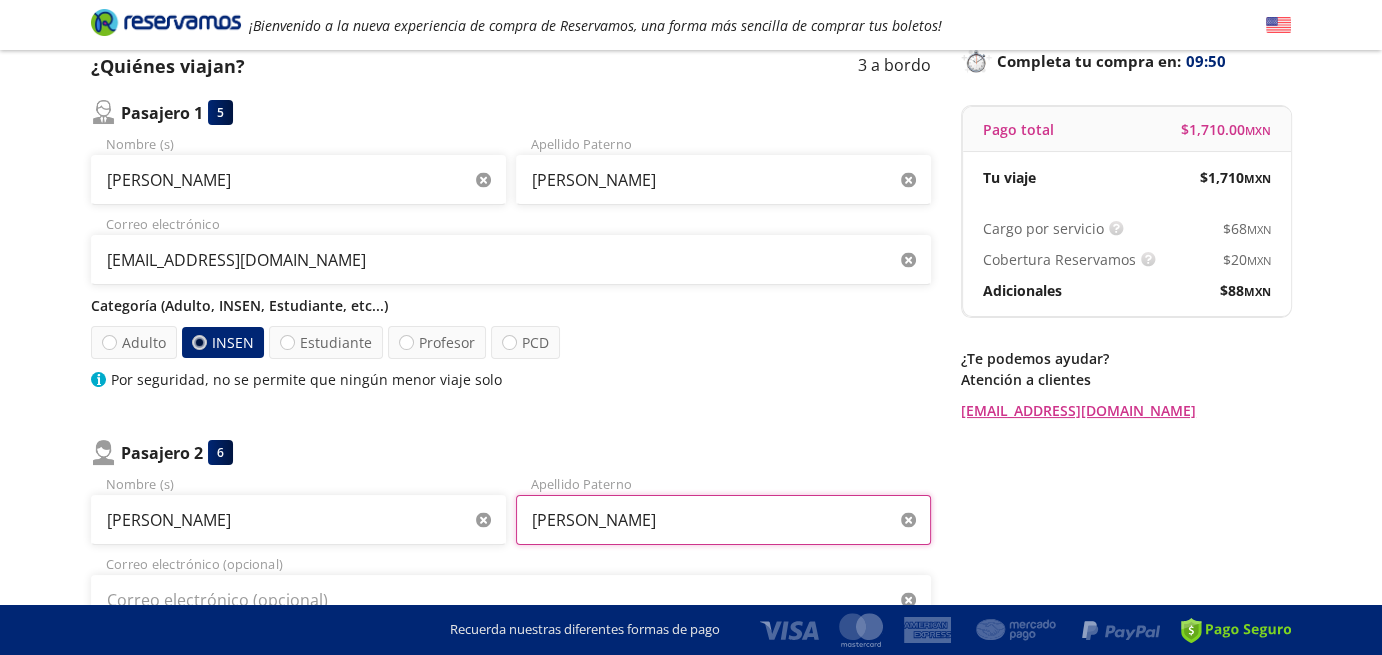 type on "[PERSON_NAME]" 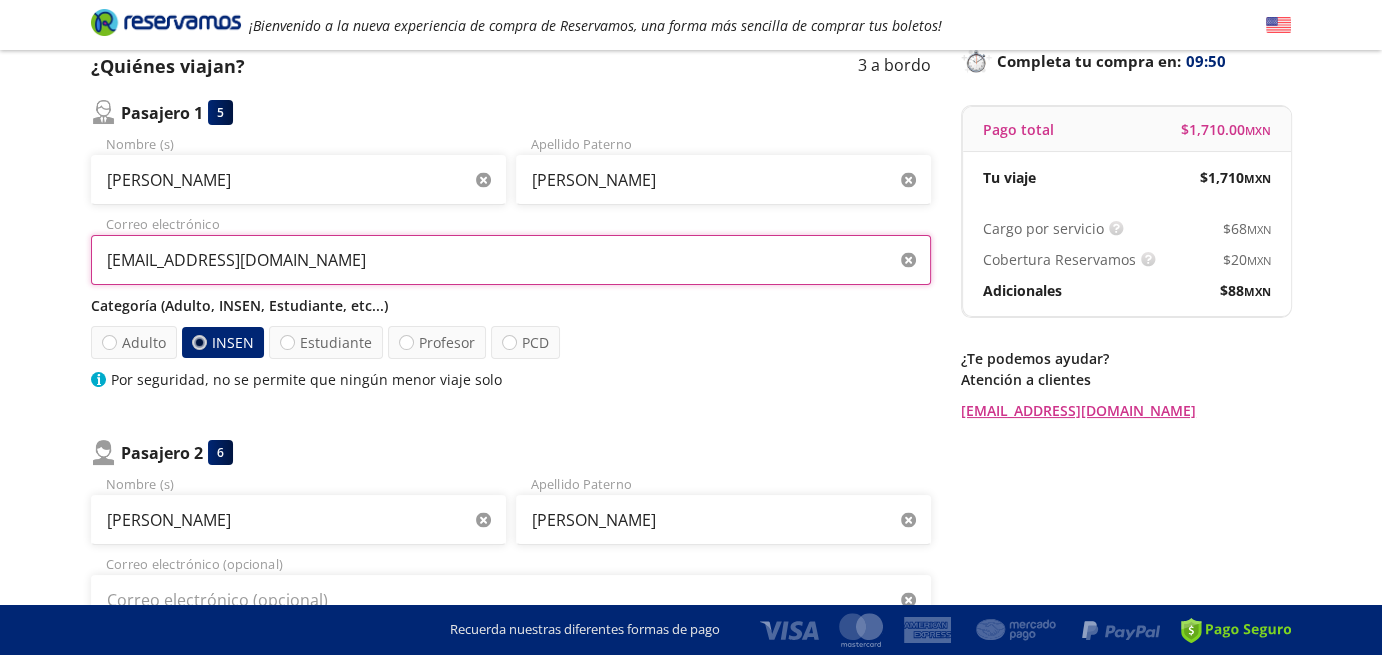 drag, startPoint x: 309, startPoint y: 271, endPoint x: 38, endPoint y: 261, distance: 271.18445 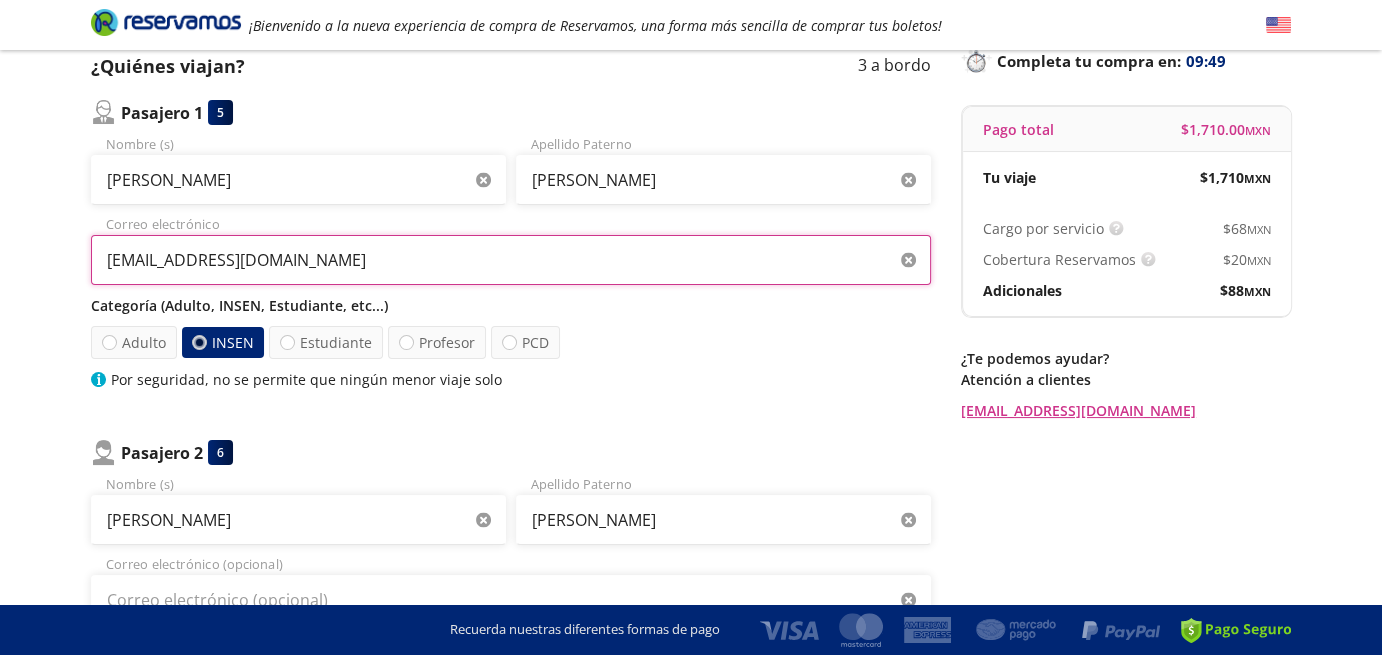 scroll, scrollTop: 445, scrollLeft: 0, axis: vertical 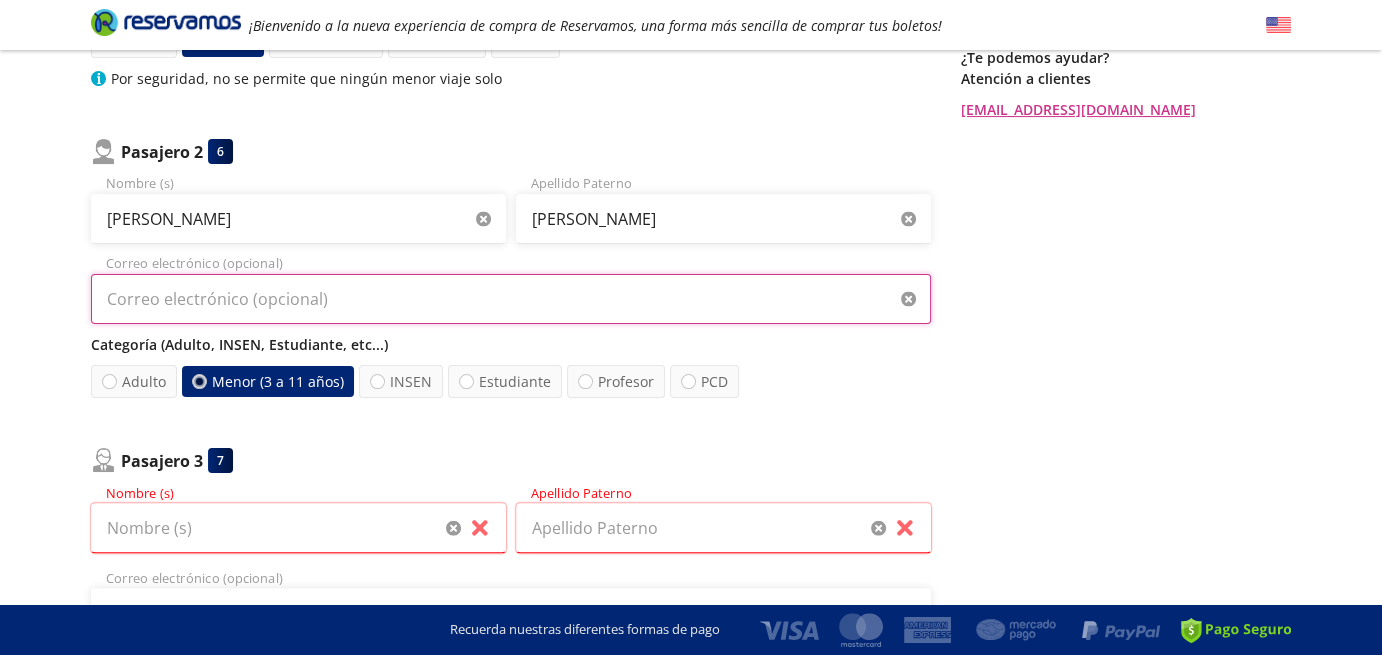 click on "Correo electrónico (opcional)" at bounding box center [511, 299] 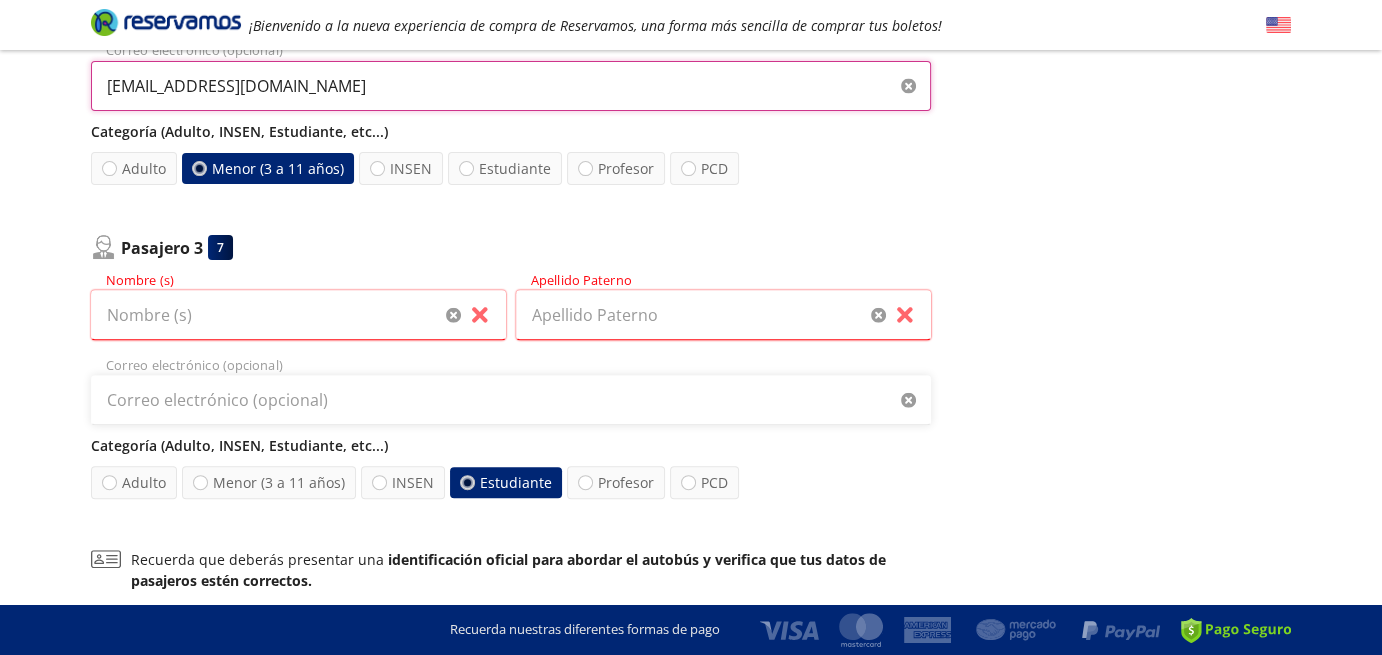scroll, scrollTop: 744, scrollLeft: 0, axis: vertical 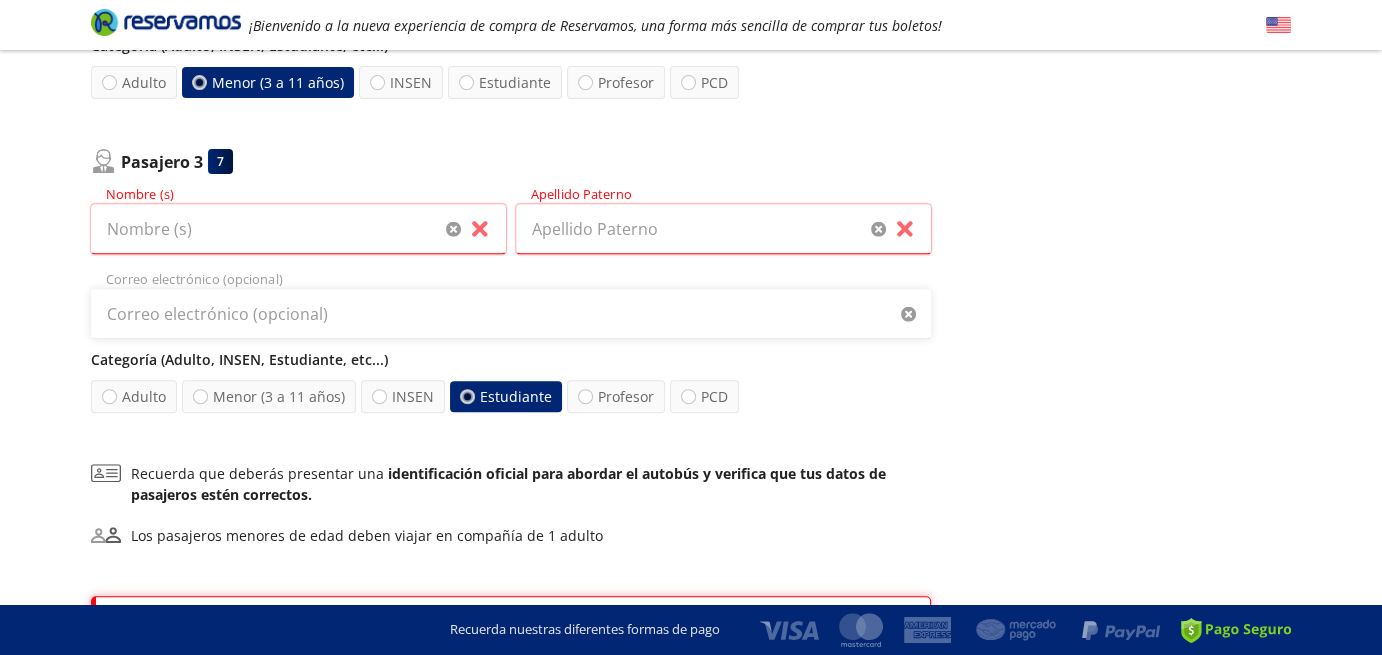 type on "[EMAIL_ADDRESS][DOMAIN_NAME]" 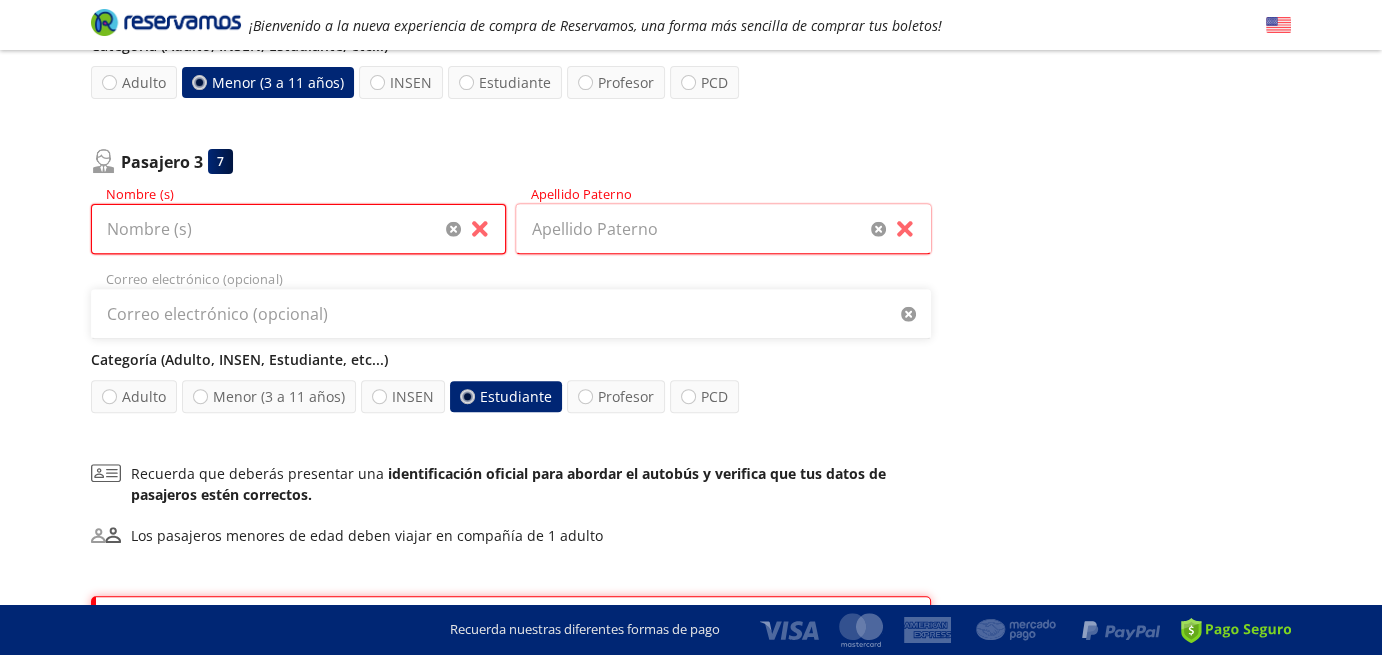 click on "Nombre (s)" at bounding box center (298, 229) 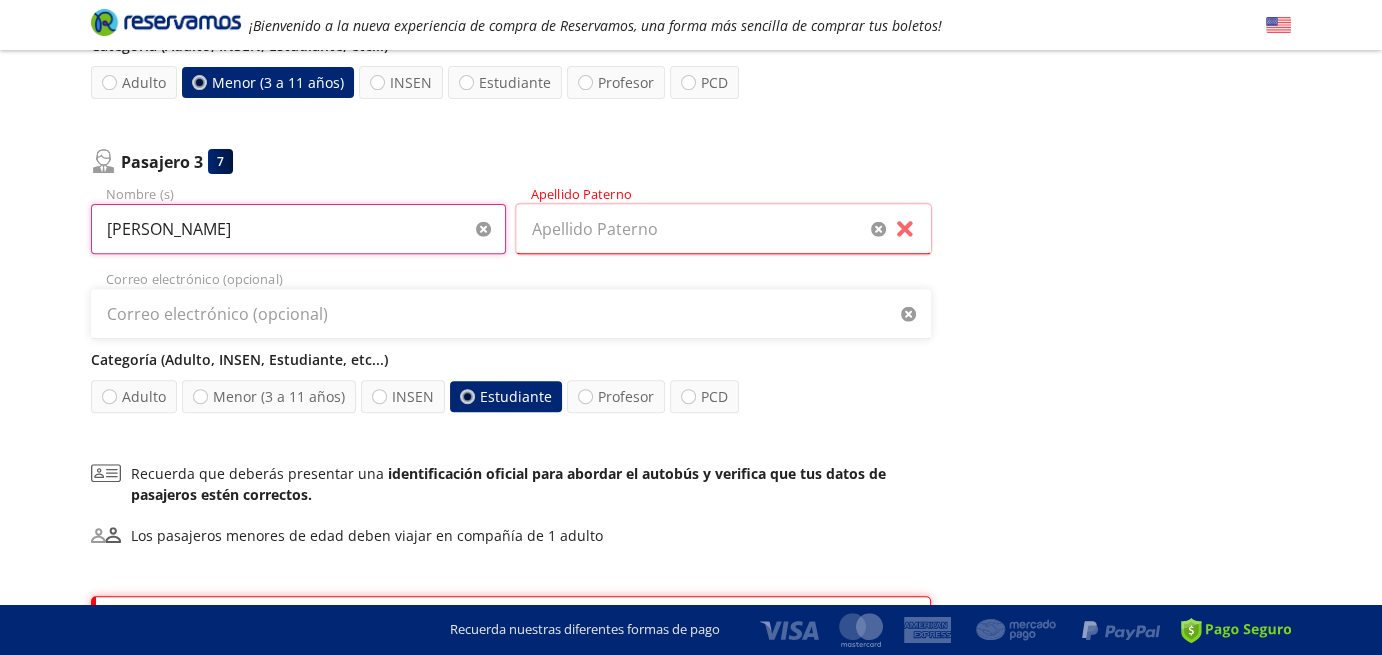 type on "[PERSON_NAME]" 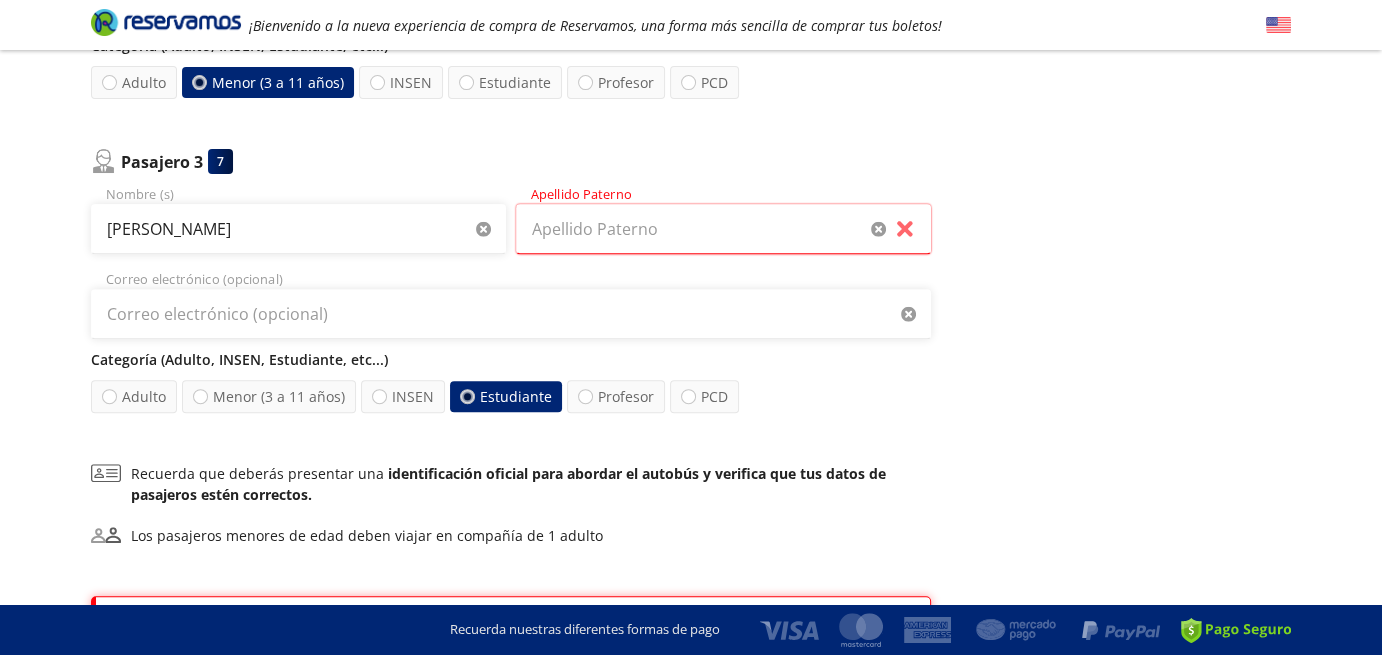 type 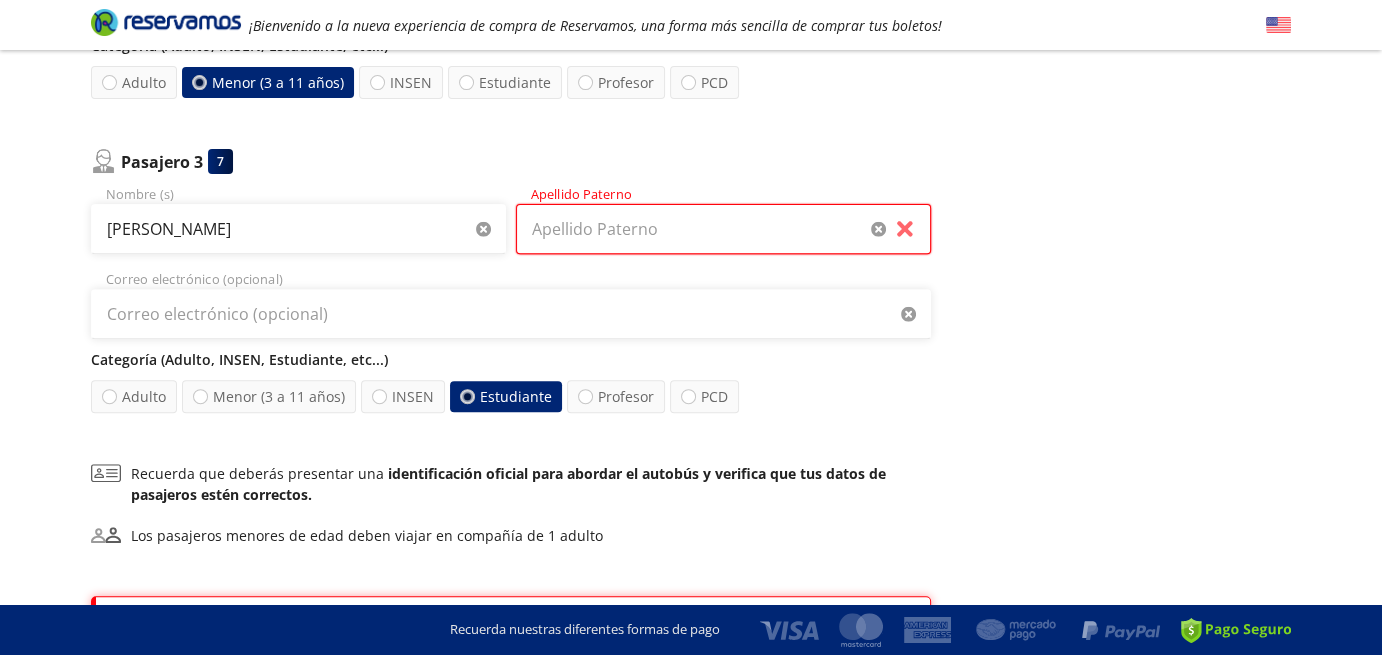 click on "Apellido Paterno" at bounding box center (723, 229) 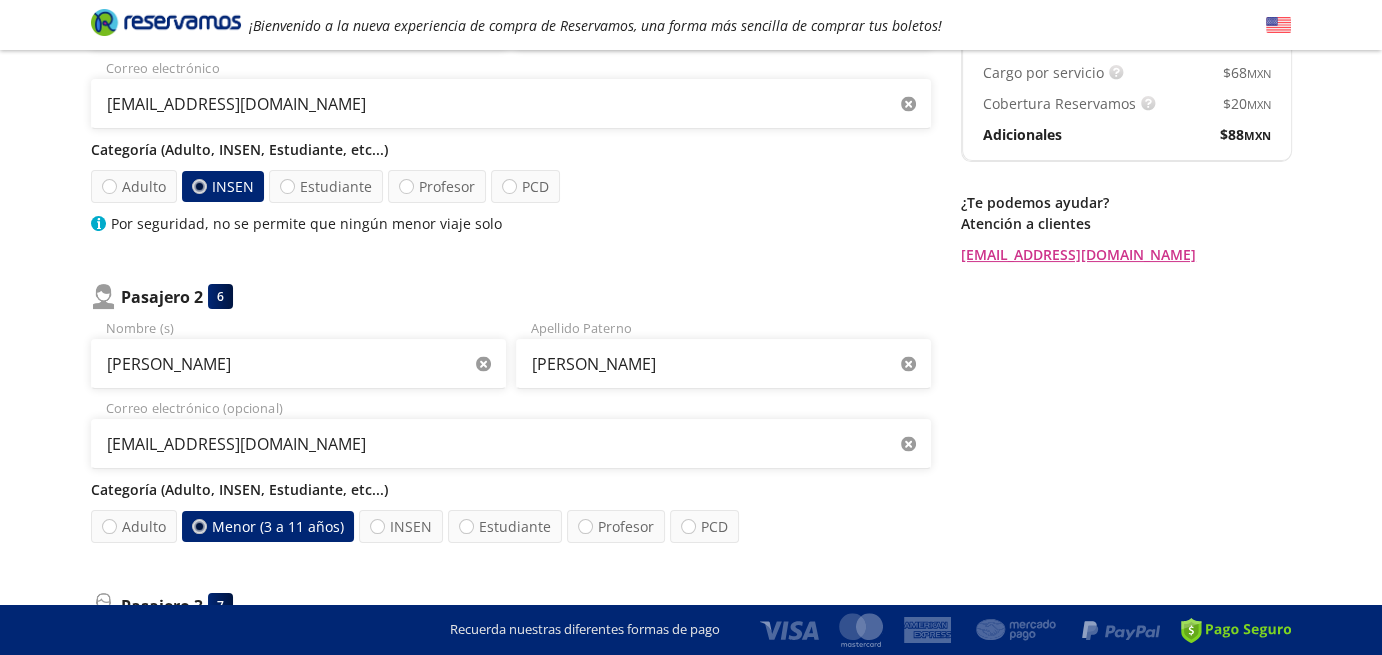 scroll, scrollTop: 0, scrollLeft: 0, axis: both 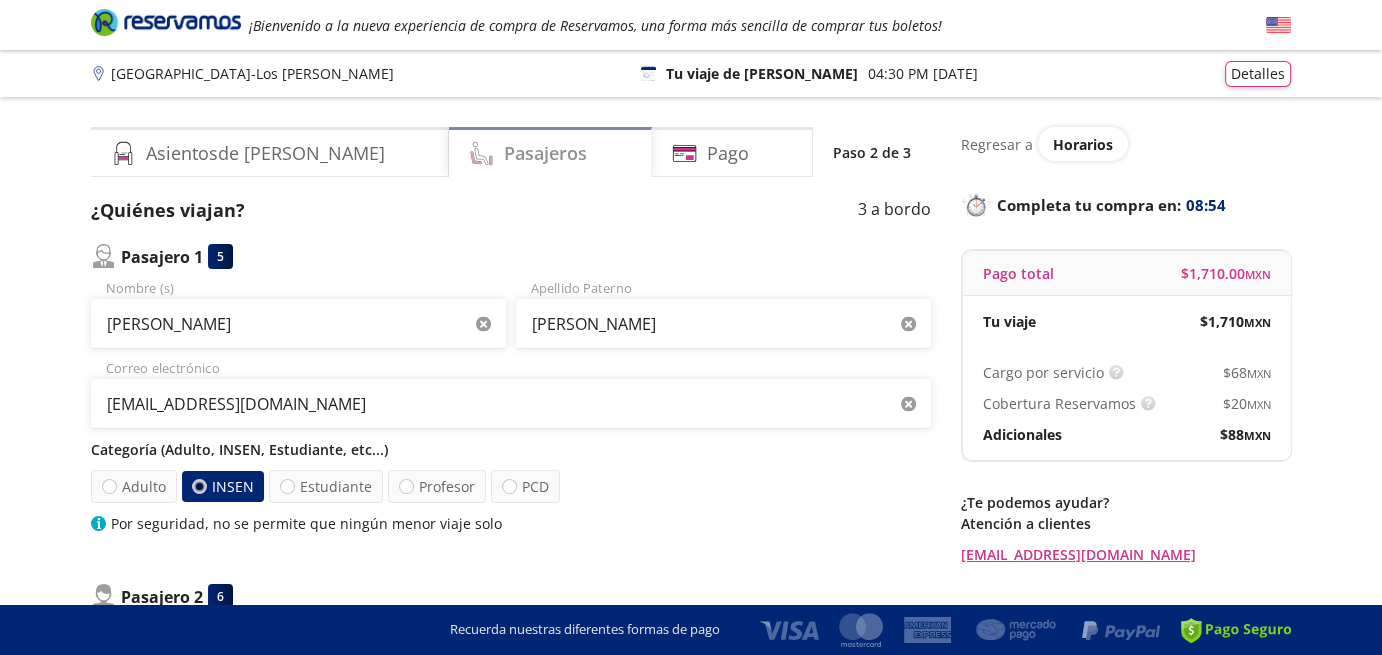 type on "[PERSON_NAME]" 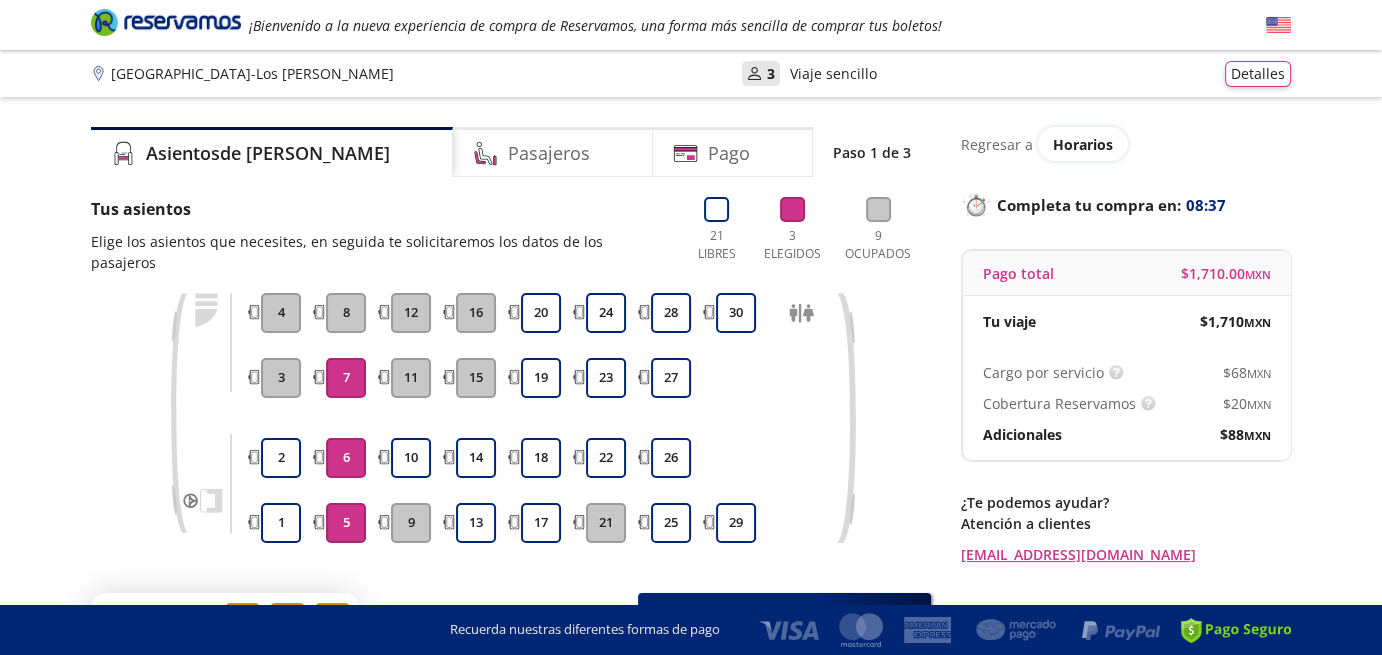 click on "5" at bounding box center (346, 523) 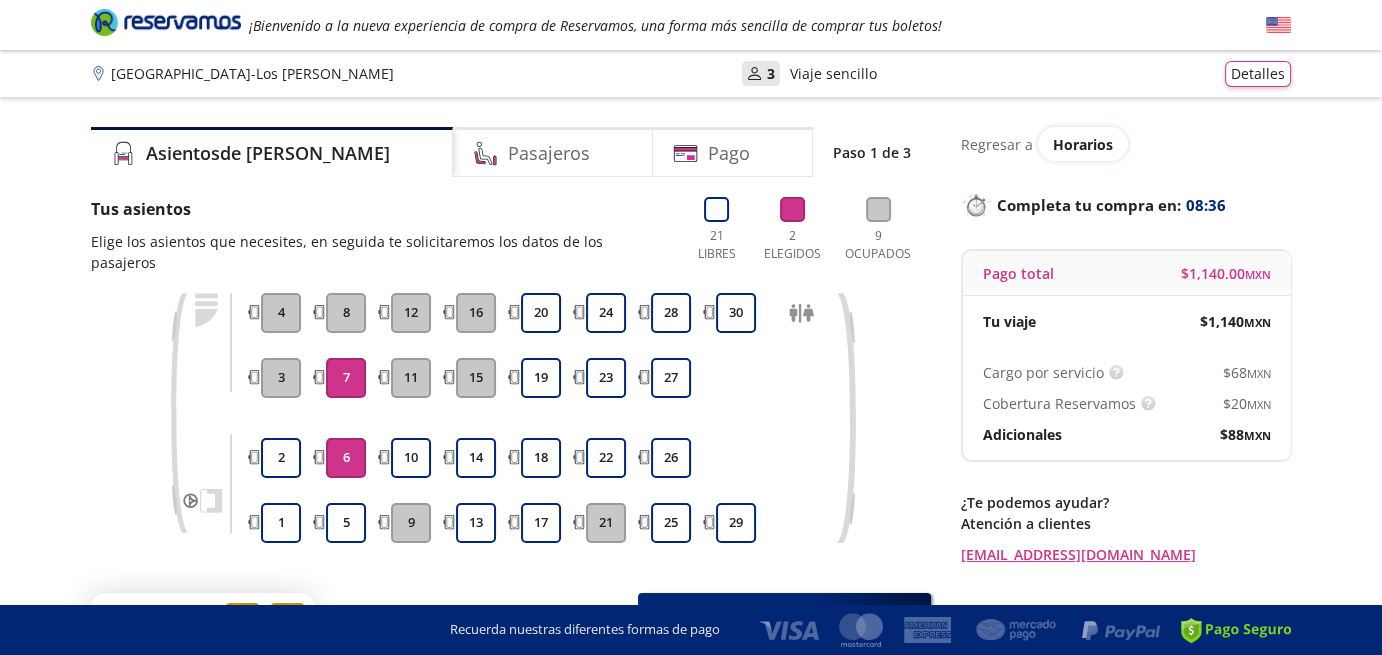 click on "6" at bounding box center [346, 458] 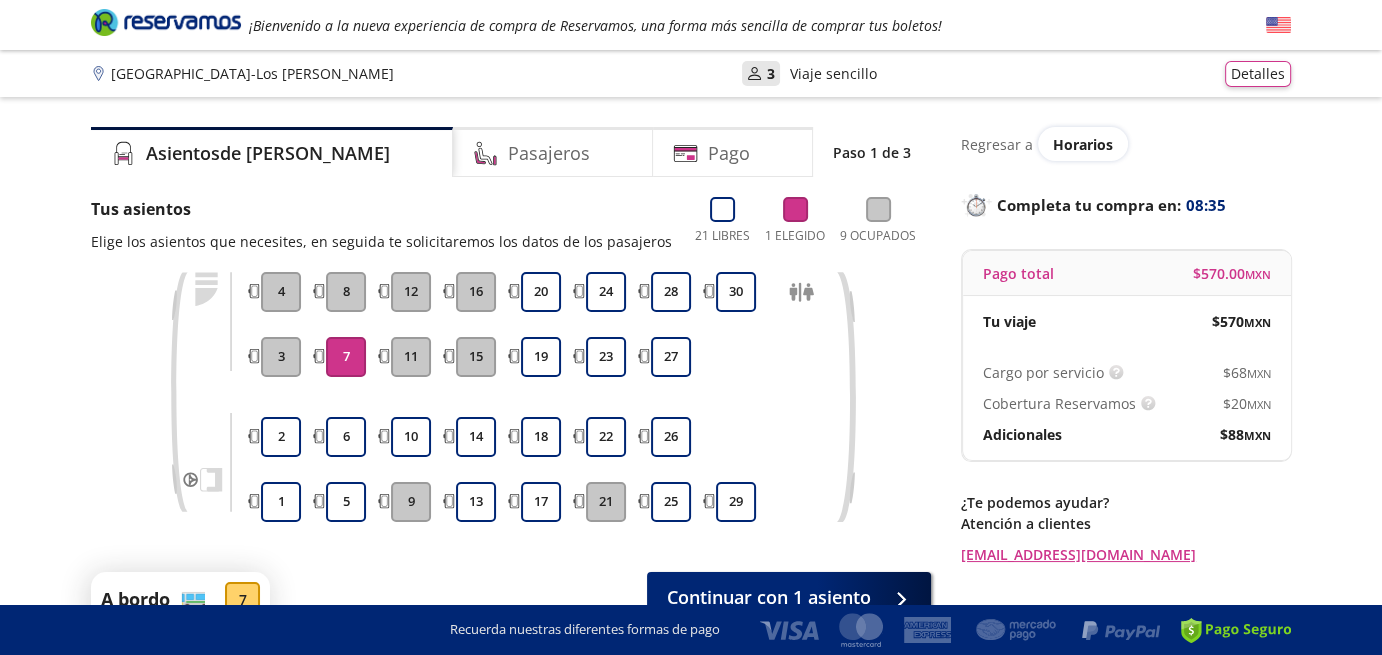 click on "7" at bounding box center (346, 357) 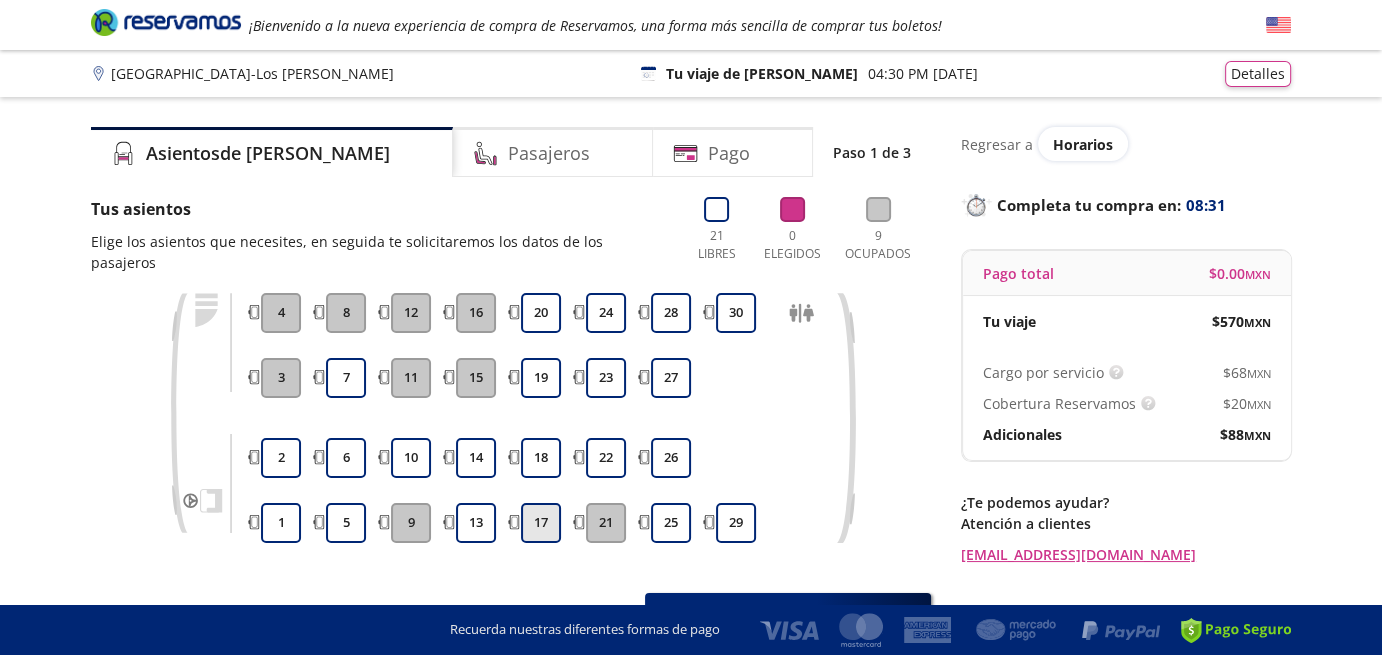 click on "17" at bounding box center (541, 523) 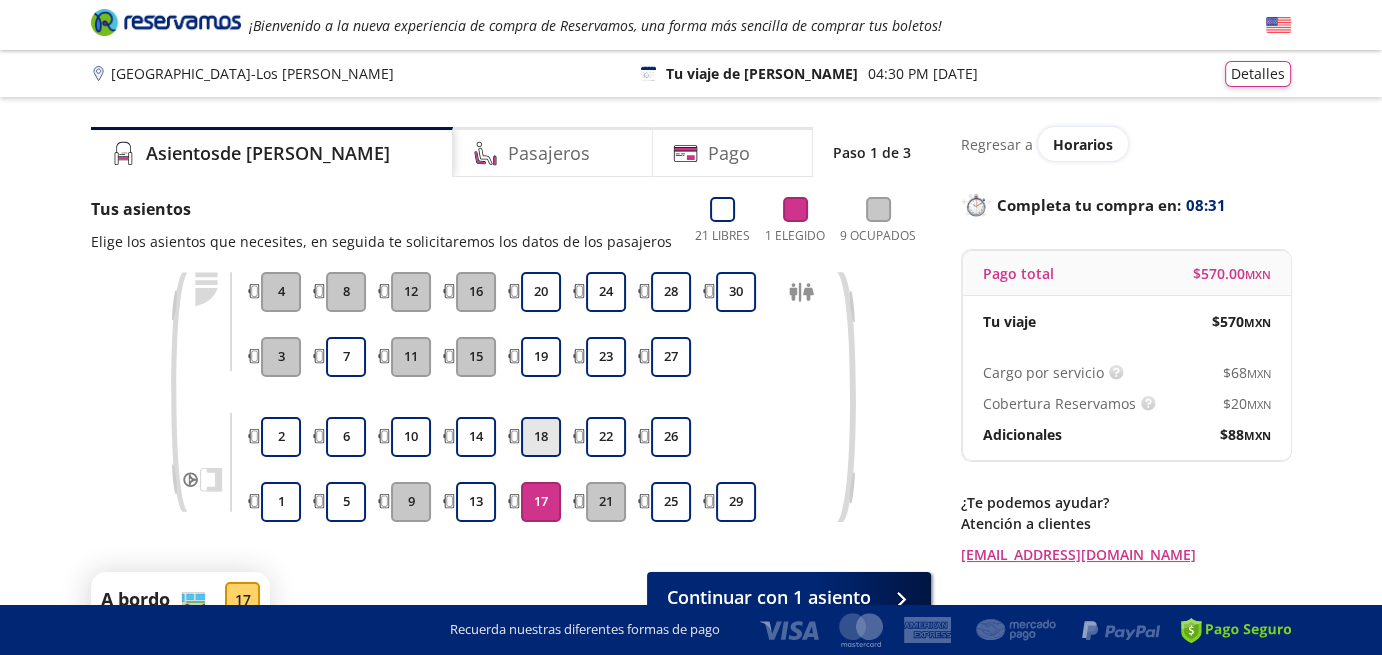 click on "18" at bounding box center (541, 437) 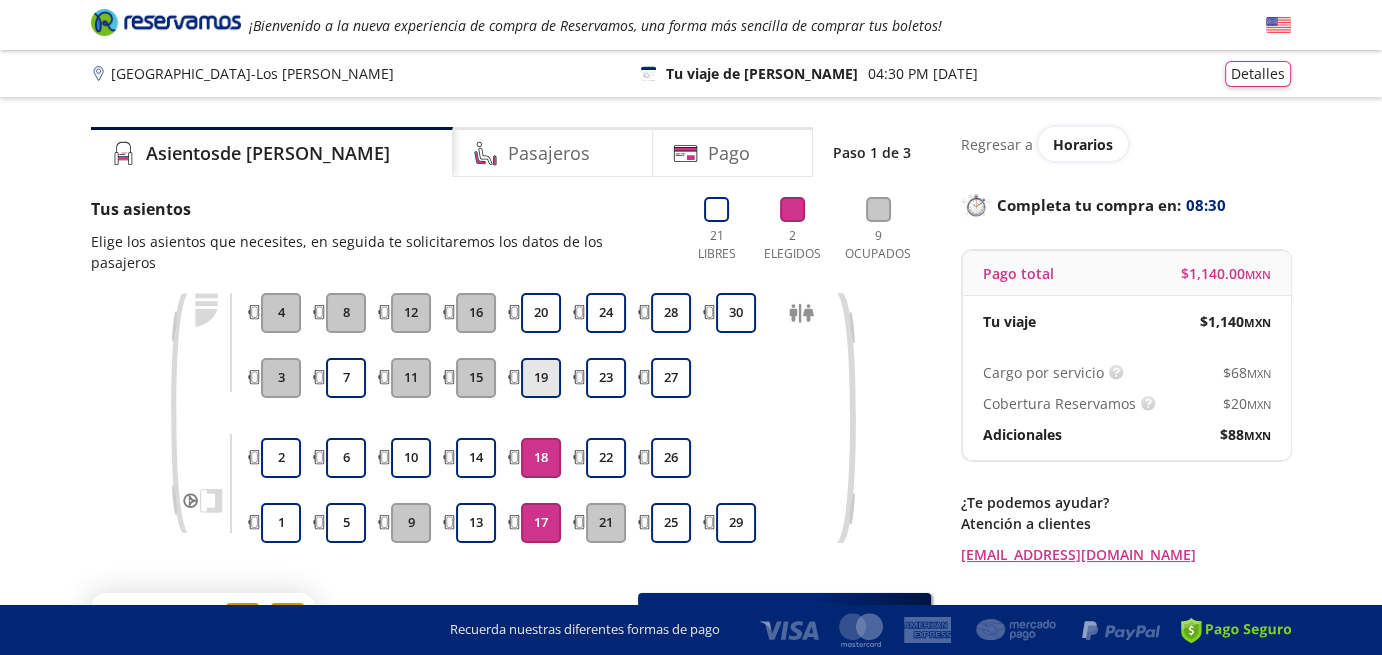 click on "19" at bounding box center [541, 378] 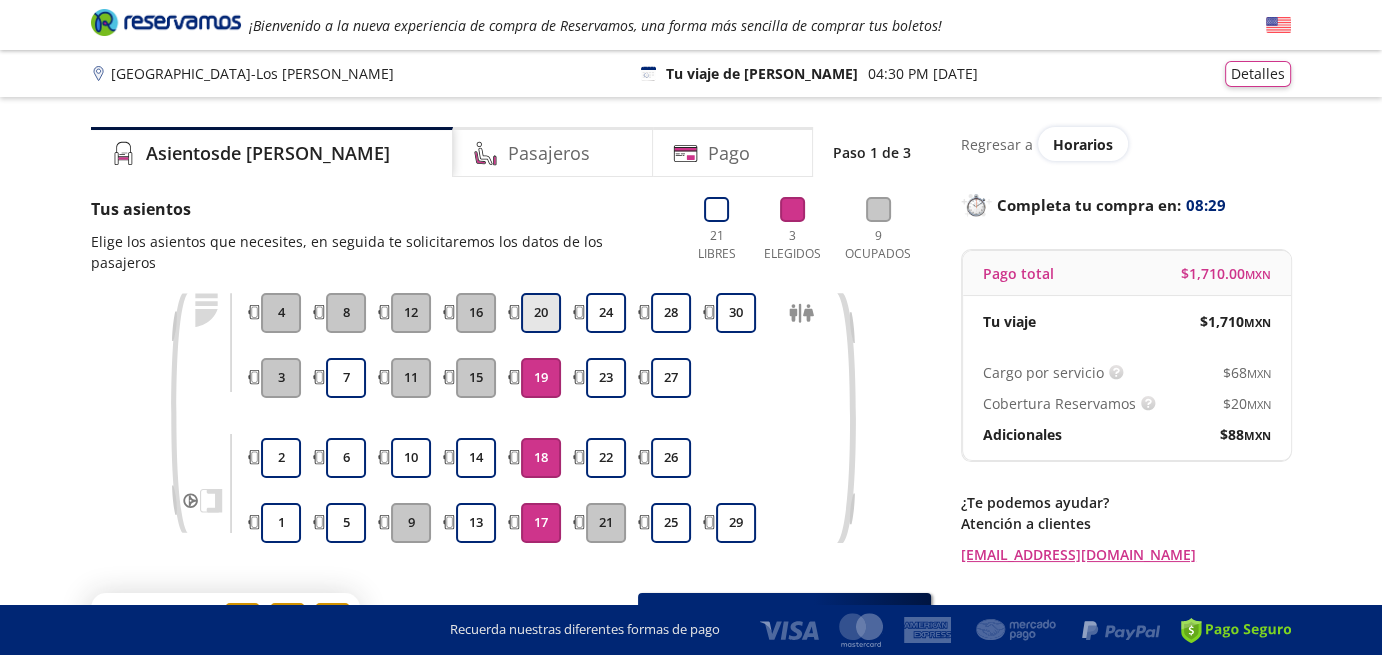click on "20" at bounding box center [541, 313] 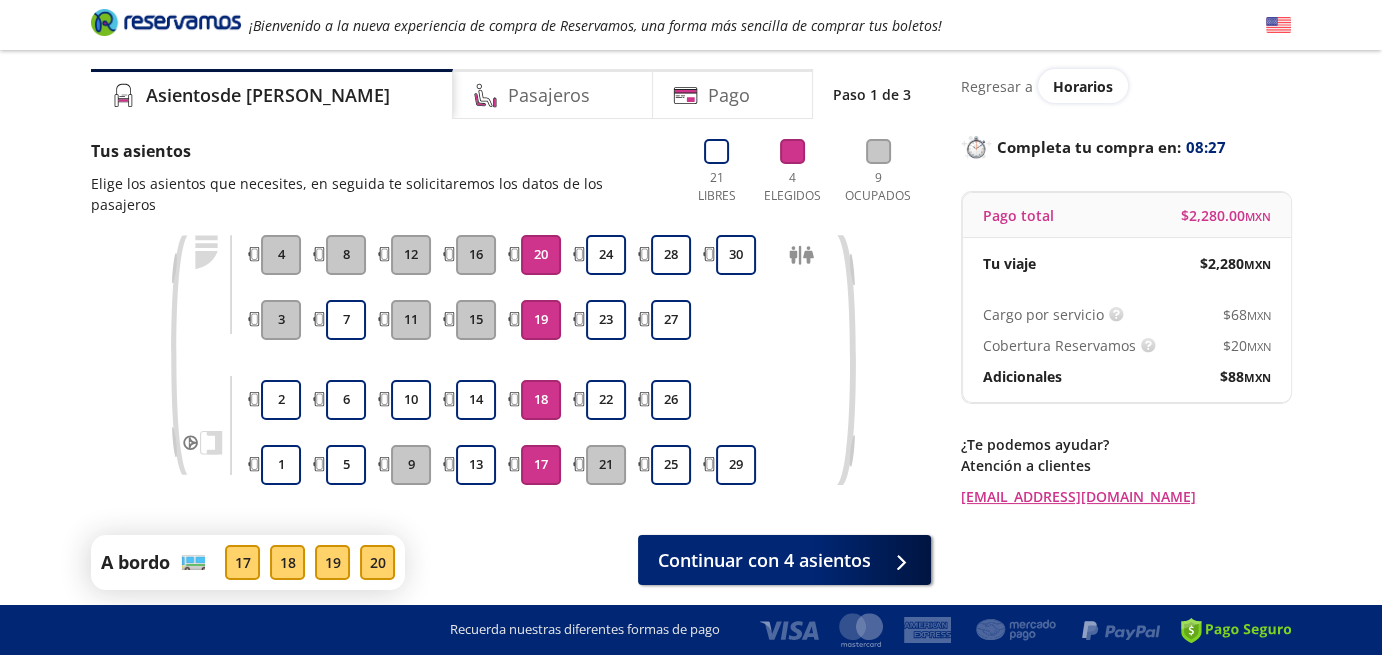 scroll, scrollTop: 112, scrollLeft: 0, axis: vertical 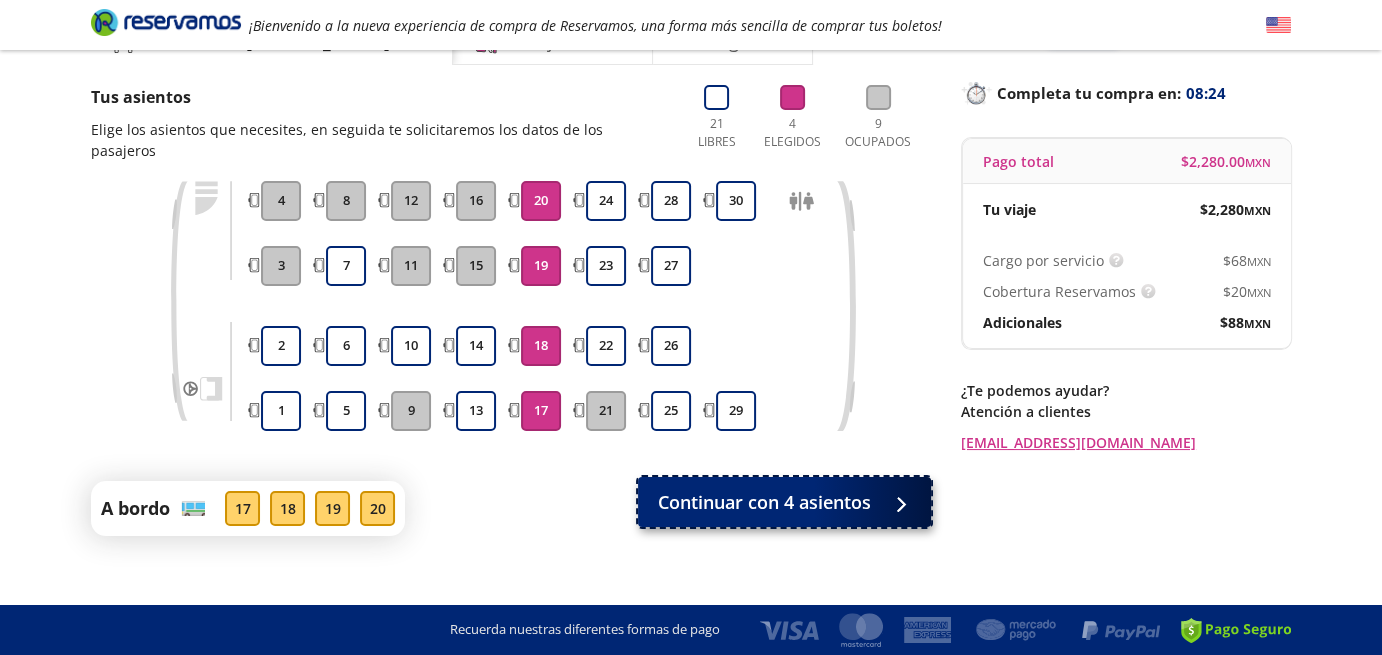 click on "Continuar con 4 asientos" at bounding box center [764, 502] 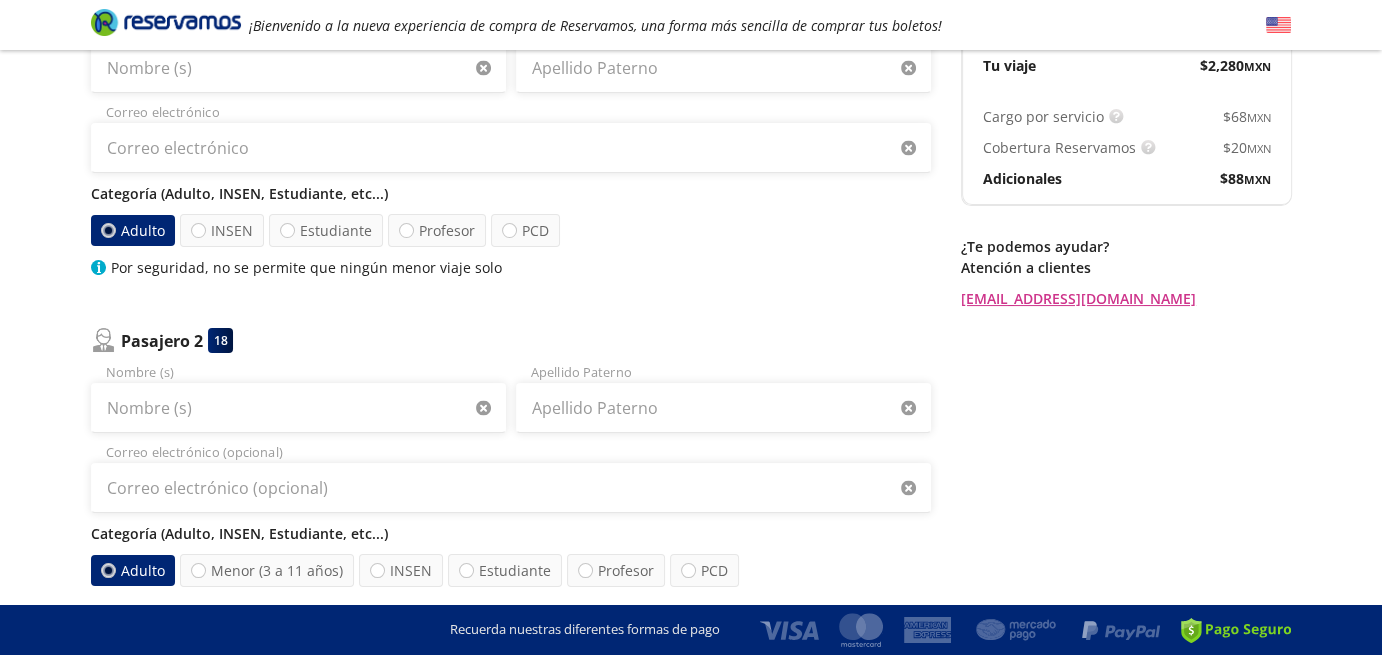 scroll, scrollTop: 300, scrollLeft: 0, axis: vertical 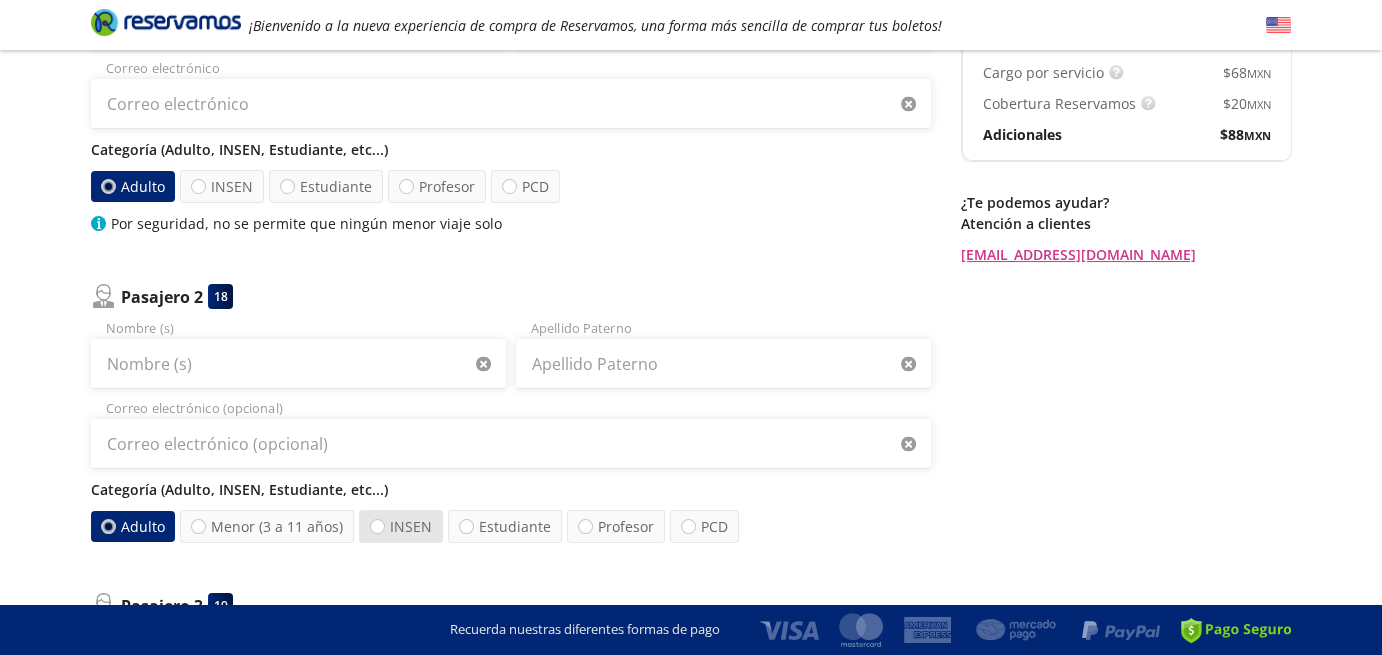 click on "INSEN" at bounding box center (401, 526) 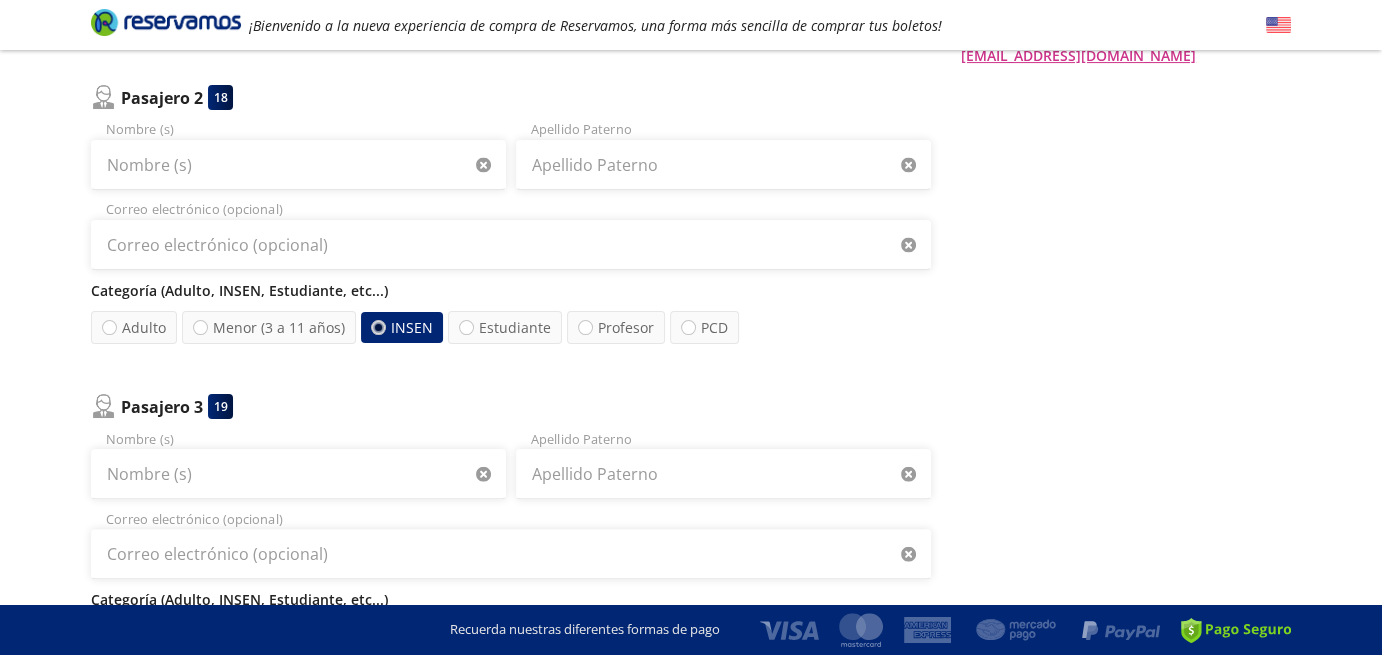 scroll, scrollTop: 500, scrollLeft: 0, axis: vertical 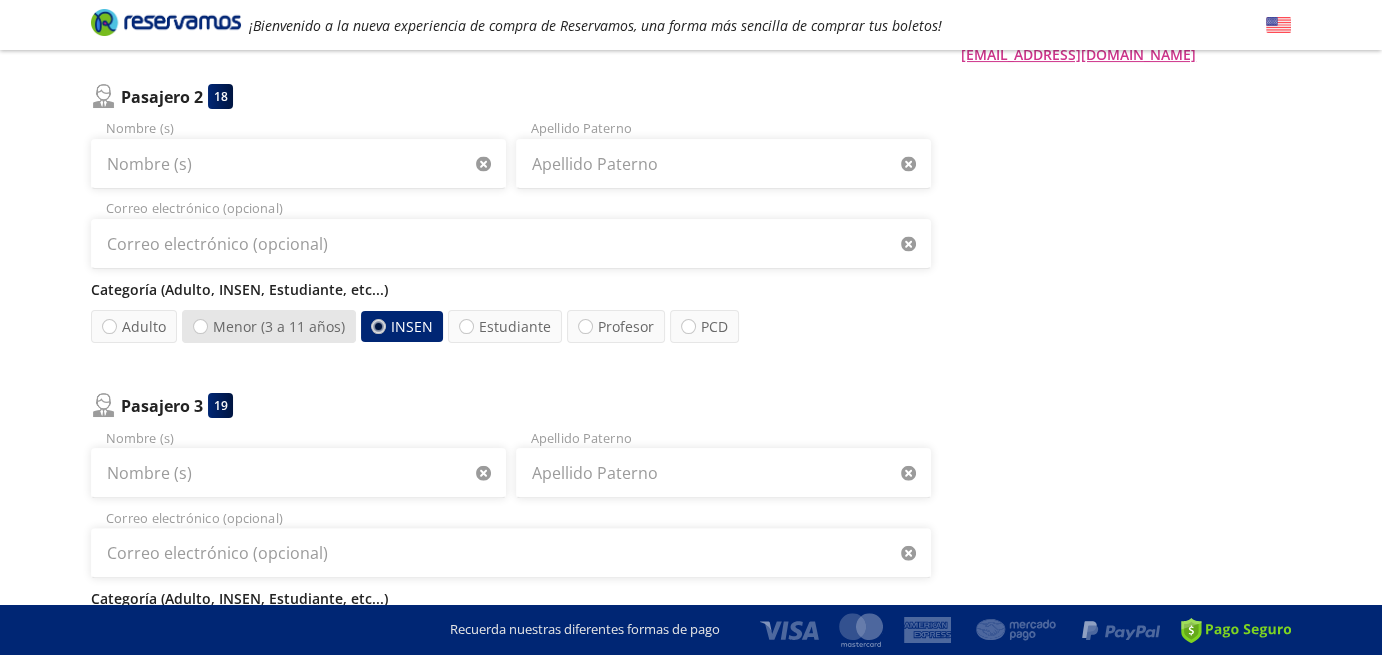 click on "Menor (3 a 11 años)" at bounding box center [269, 326] 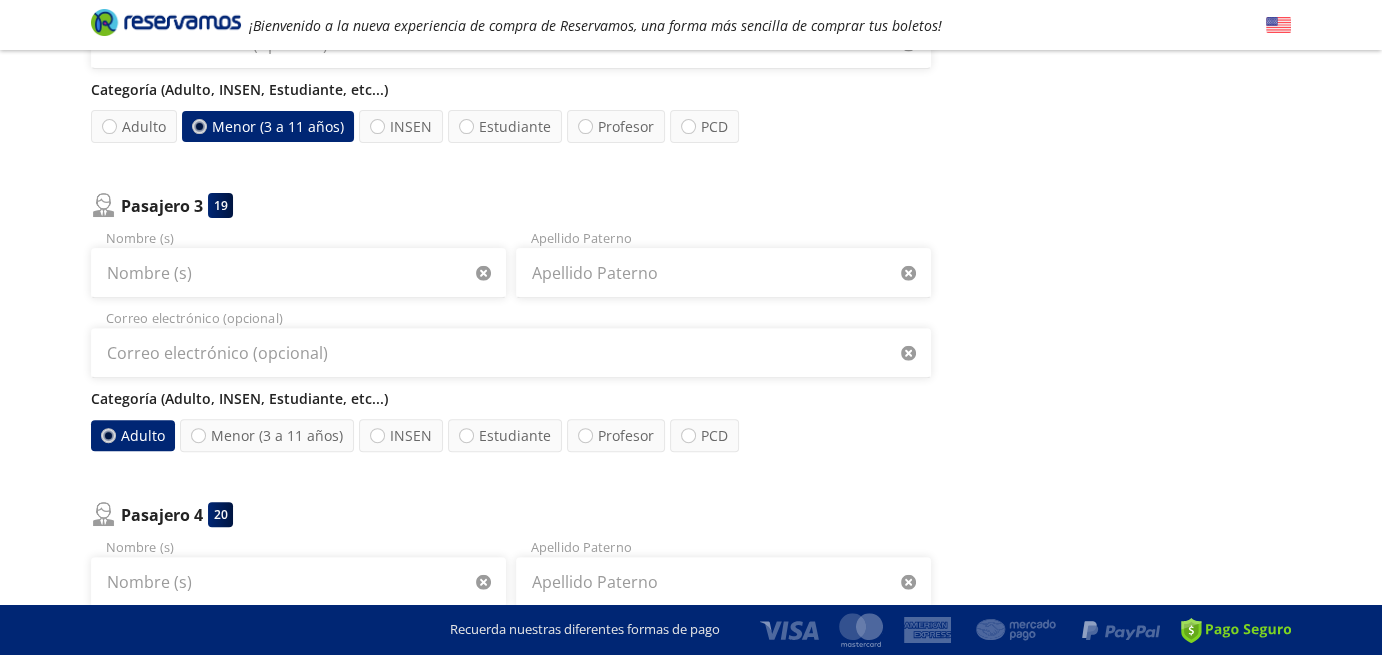 scroll, scrollTop: 800, scrollLeft: 0, axis: vertical 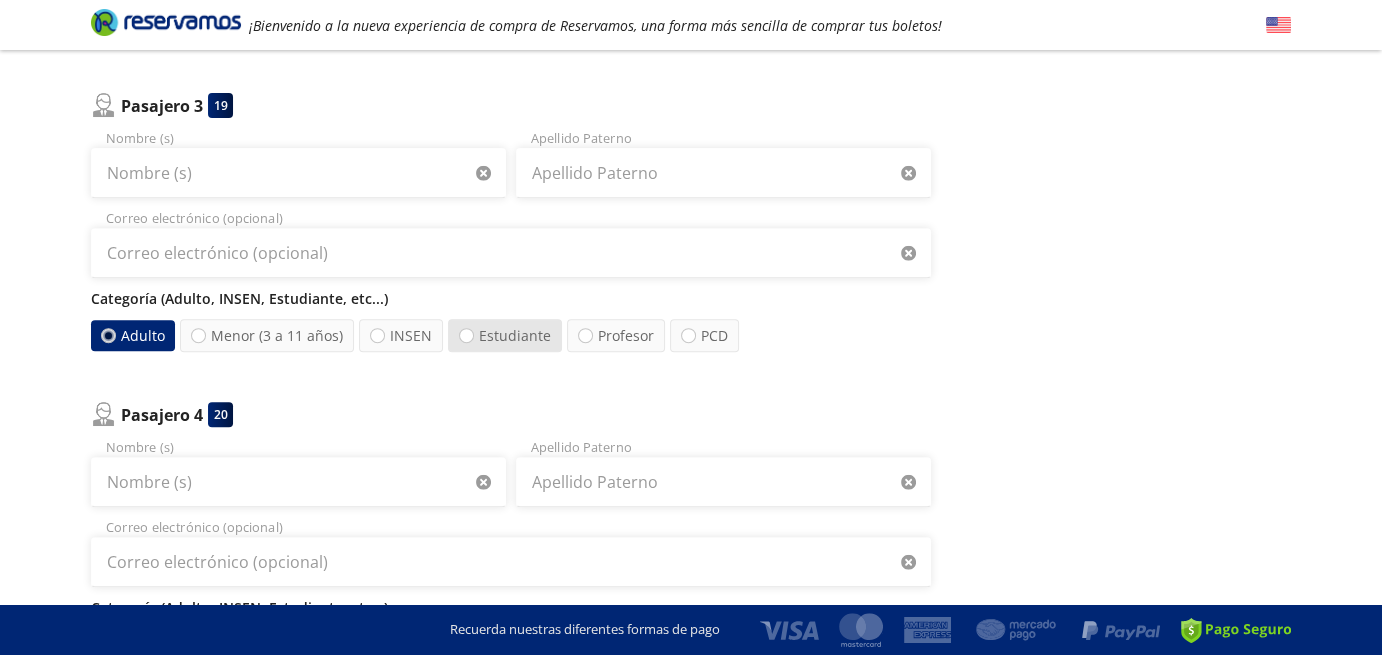 click on "Estudiante" at bounding box center [505, 335] 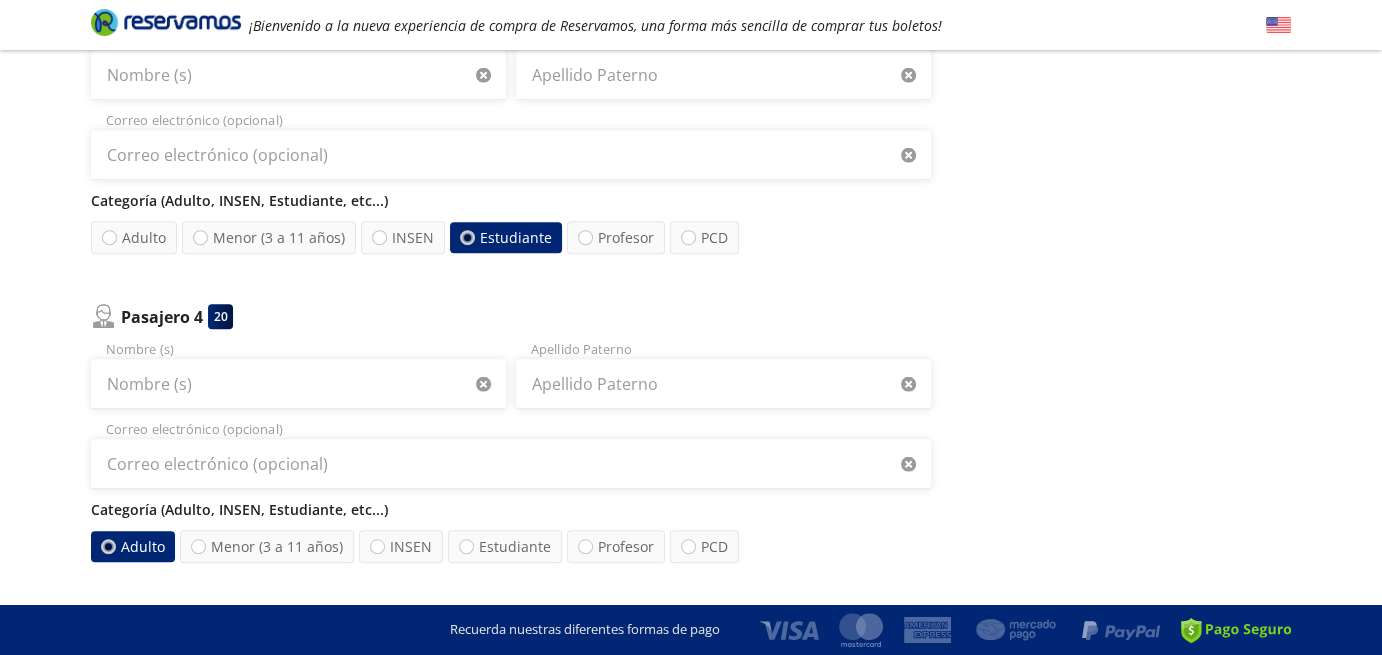 scroll, scrollTop: 1000, scrollLeft: 0, axis: vertical 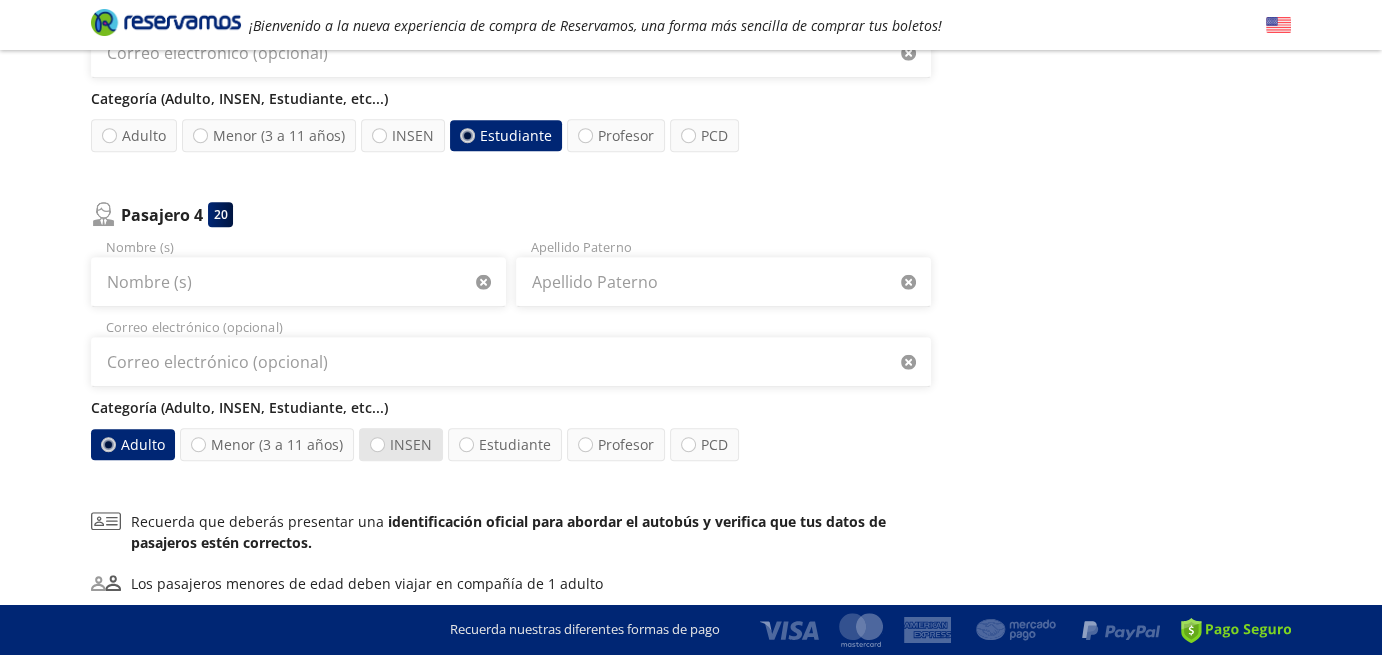 click on "INSEN" at bounding box center [401, 444] 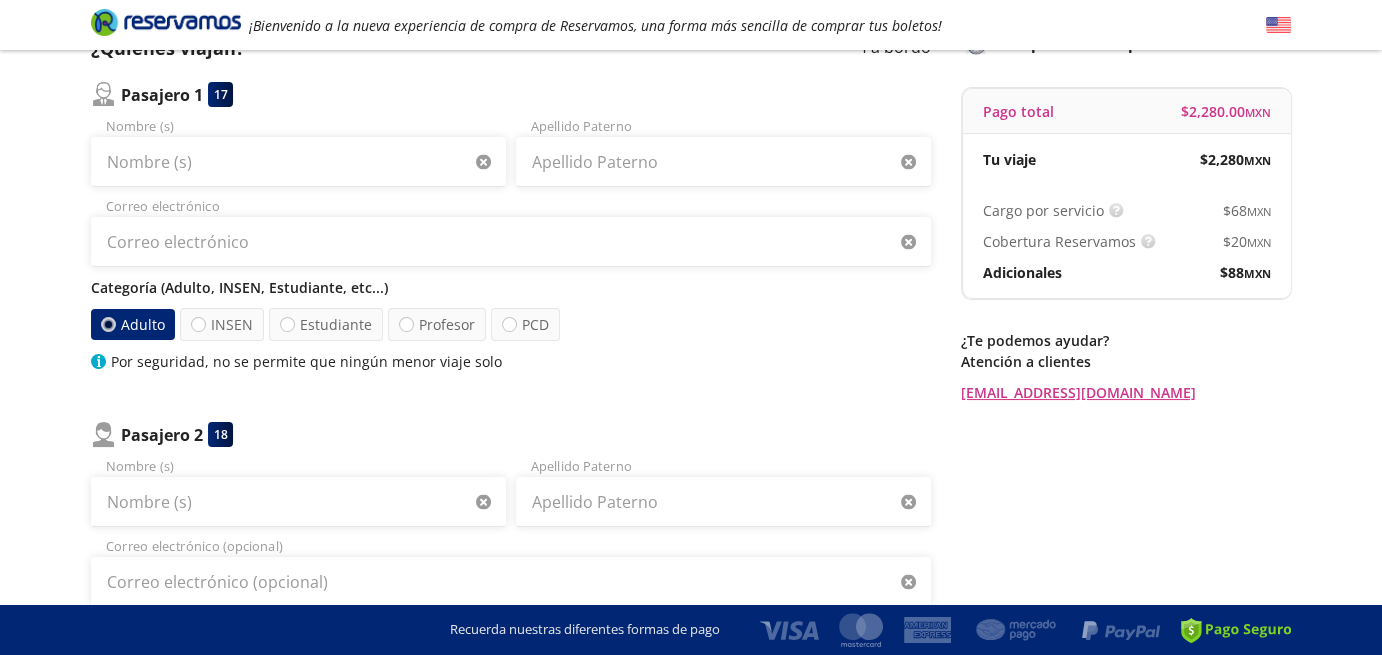 scroll, scrollTop: 0, scrollLeft: 0, axis: both 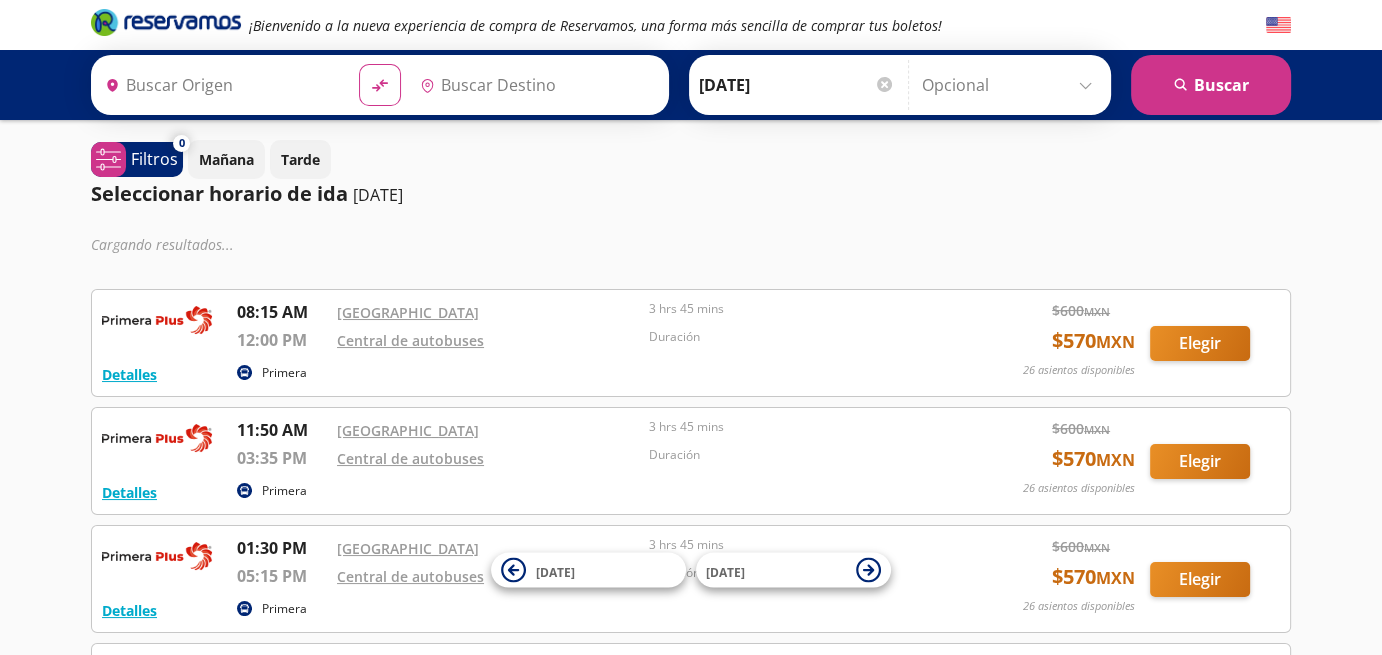 type on "[GEOGRAPHIC_DATA], [GEOGRAPHIC_DATA]" 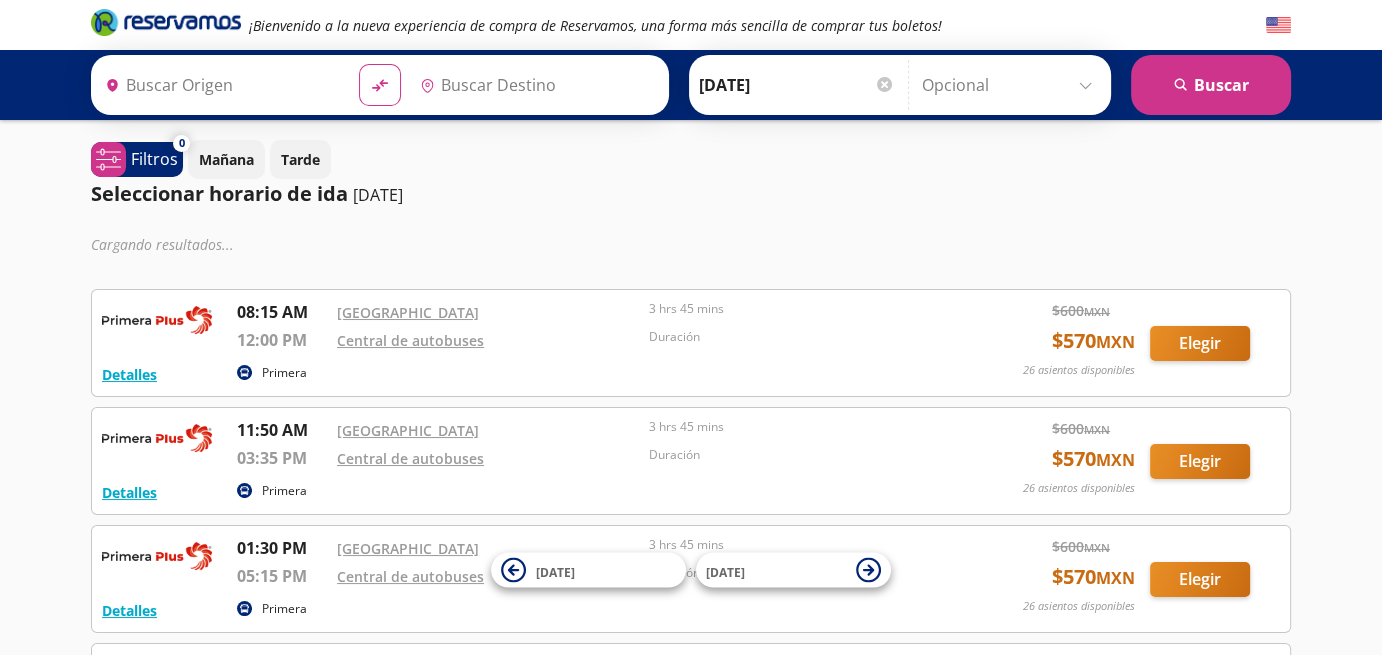 type on "[GEOGRAPHIC_DATA][PERSON_NAME], [GEOGRAPHIC_DATA]" 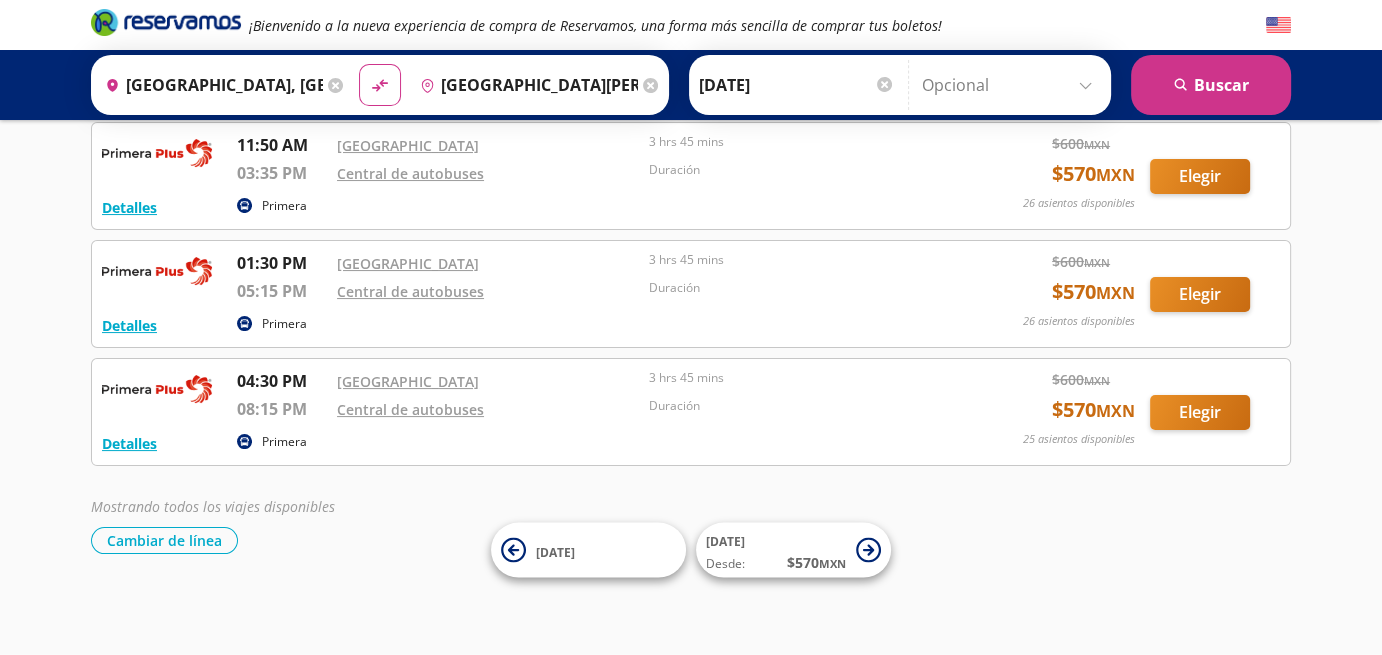 scroll, scrollTop: 221, scrollLeft: 0, axis: vertical 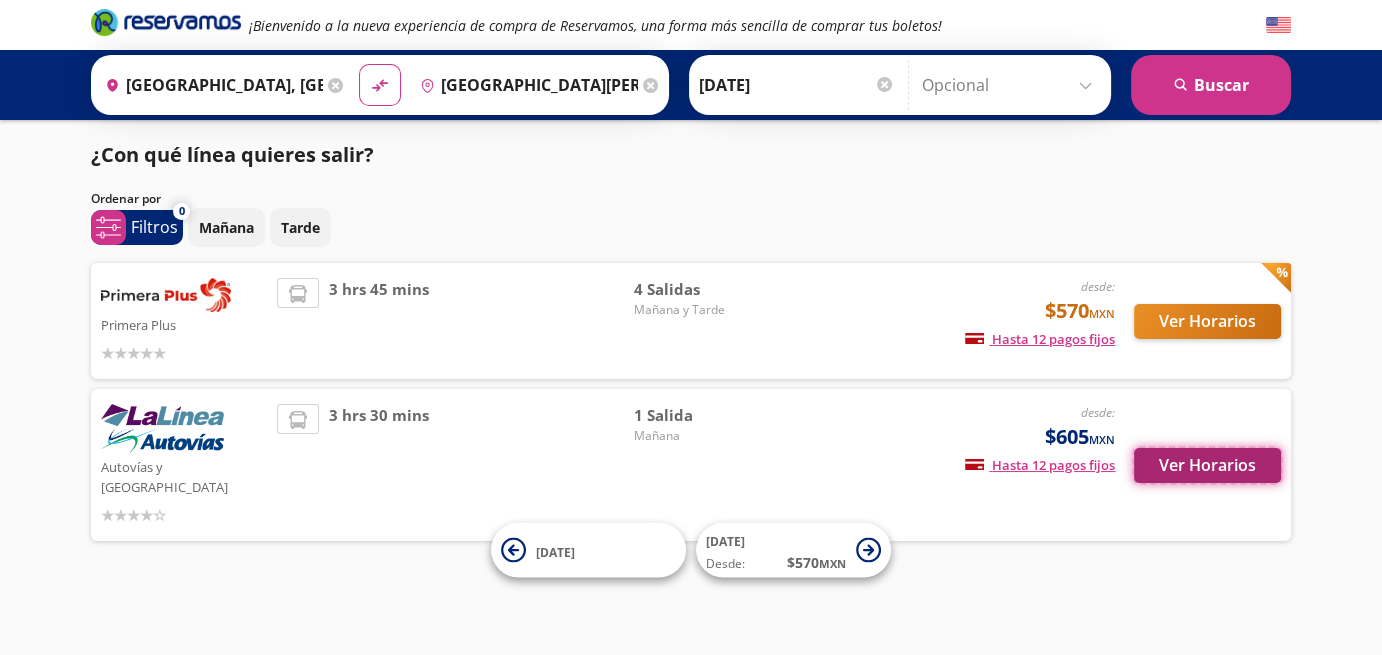 click on "Ver Horarios" at bounding box center (1207, 465) 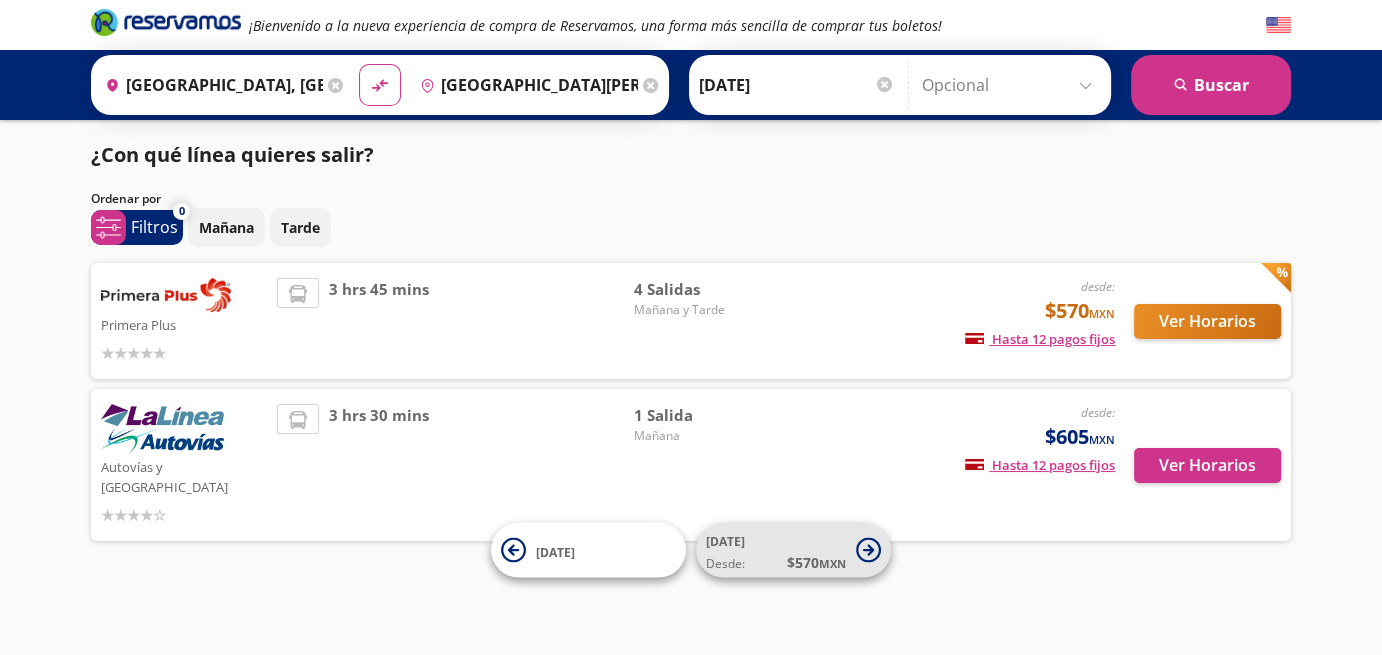 scroll, scrollTop: 0, scrollLeft: 0, axis: both 